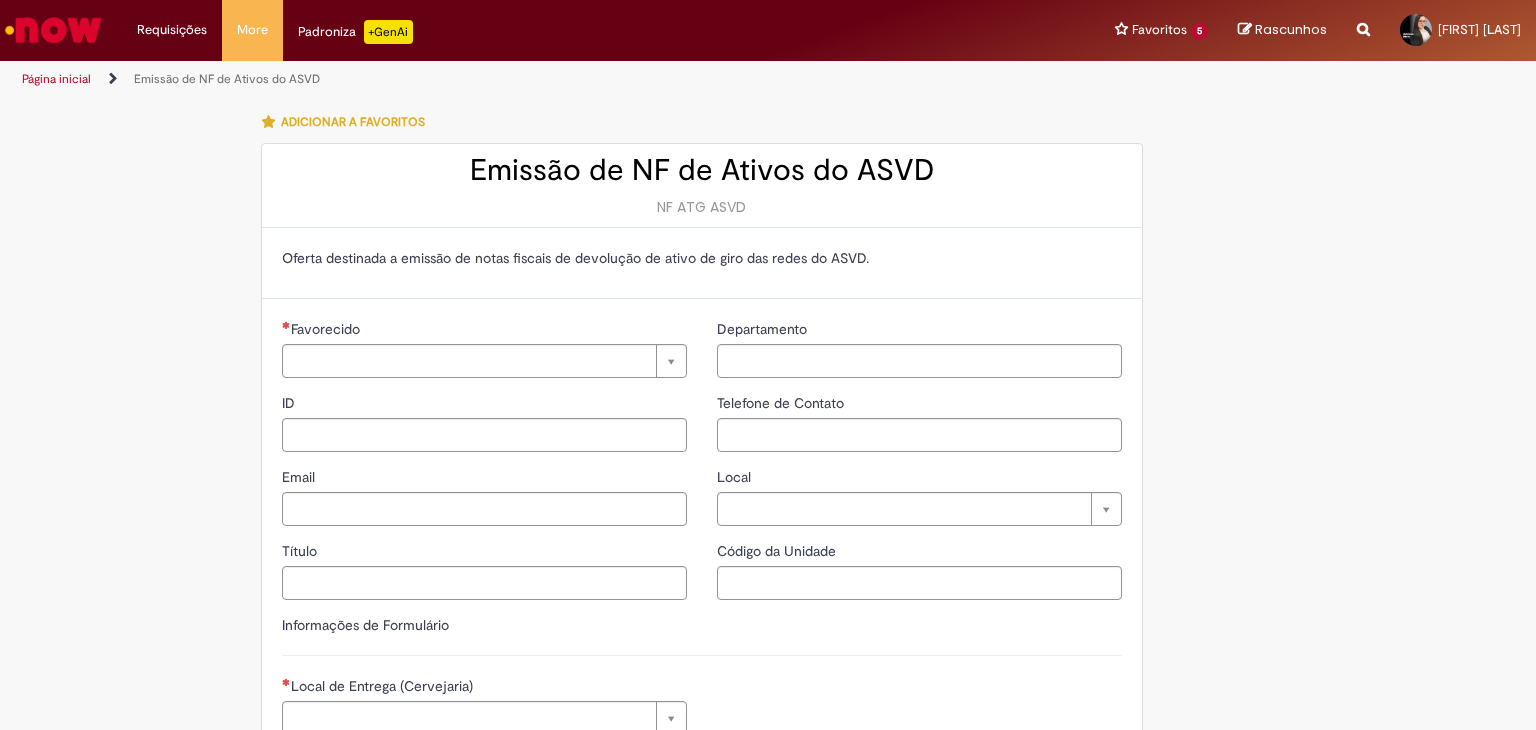 type on "**********" 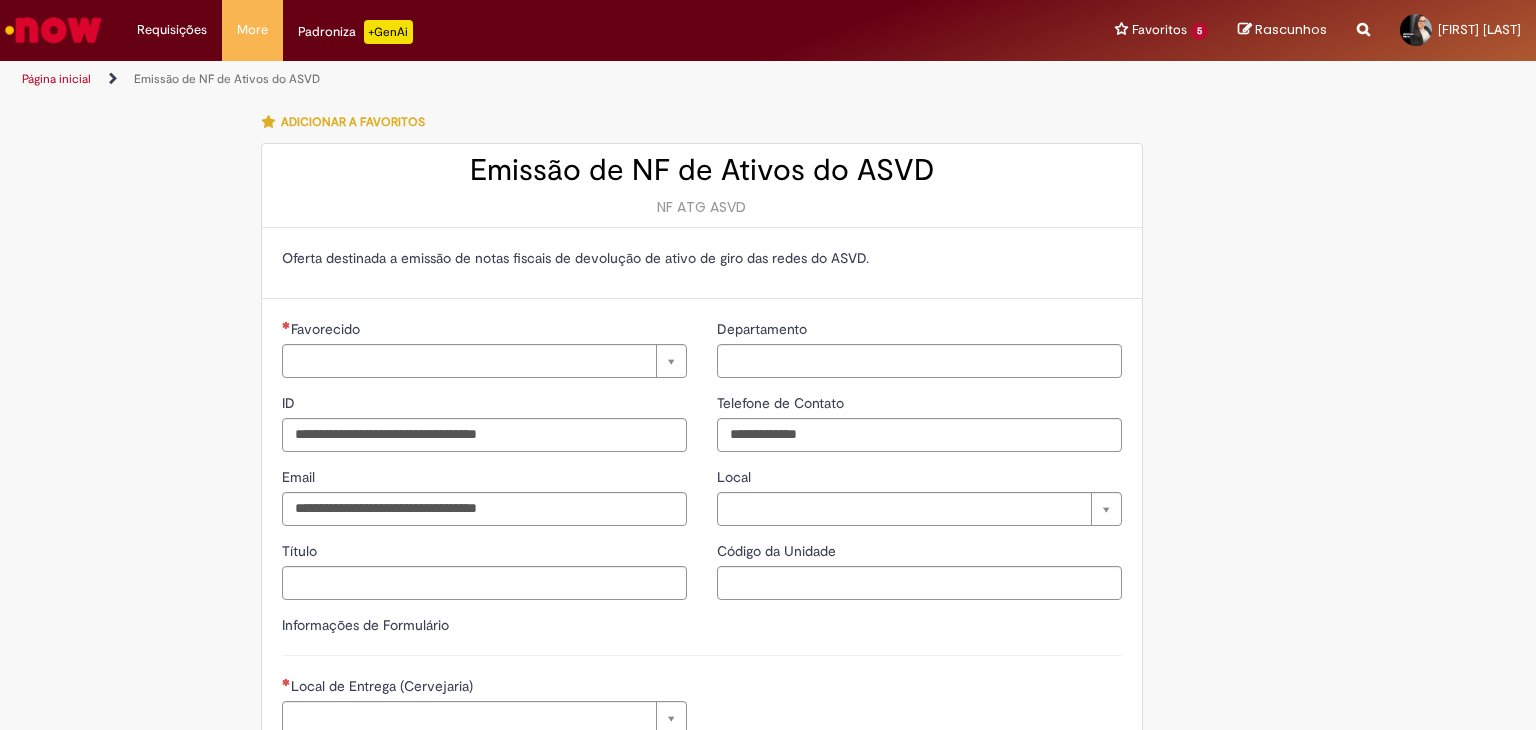 type on "**********" 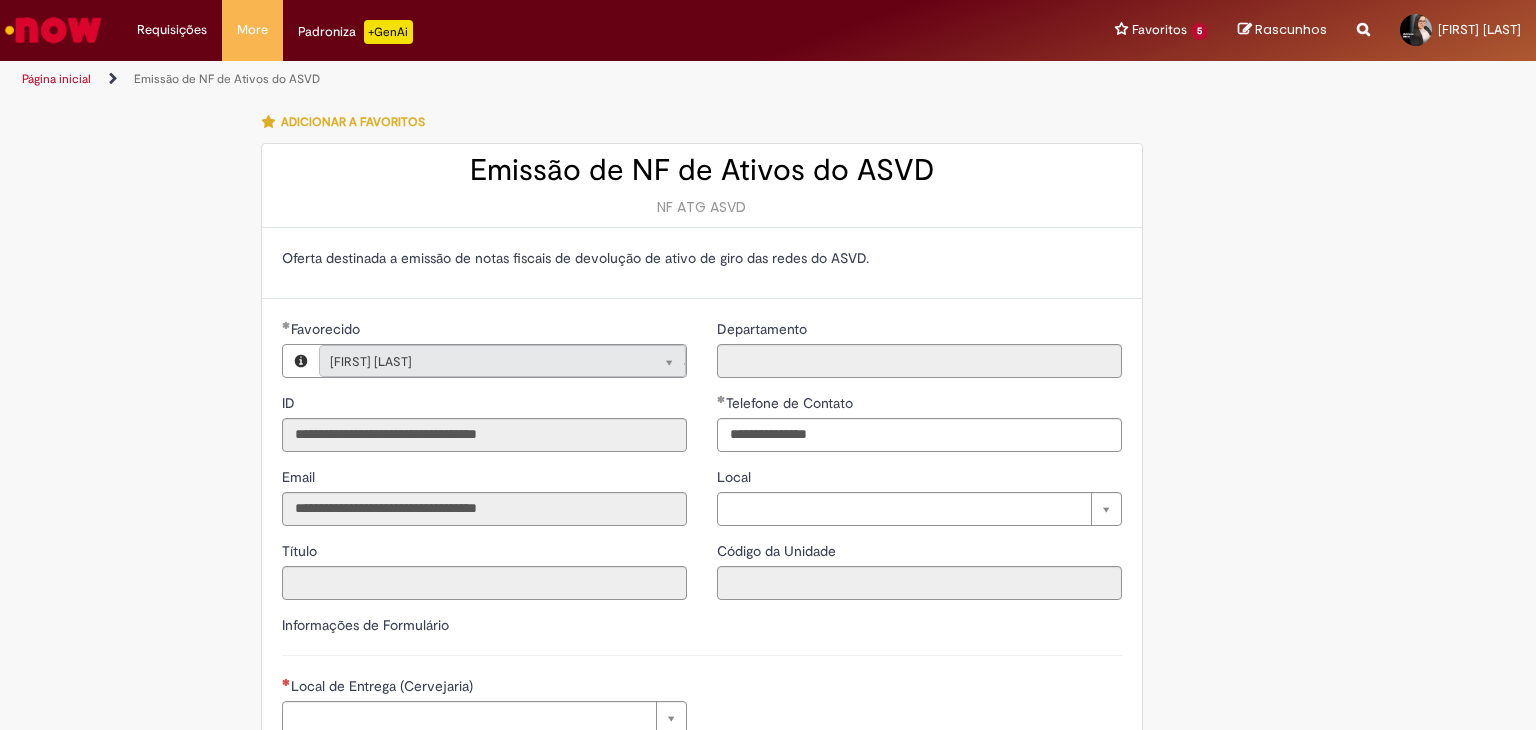 scroll, scrollTop: 0, scrollLeft: 0, axis: both 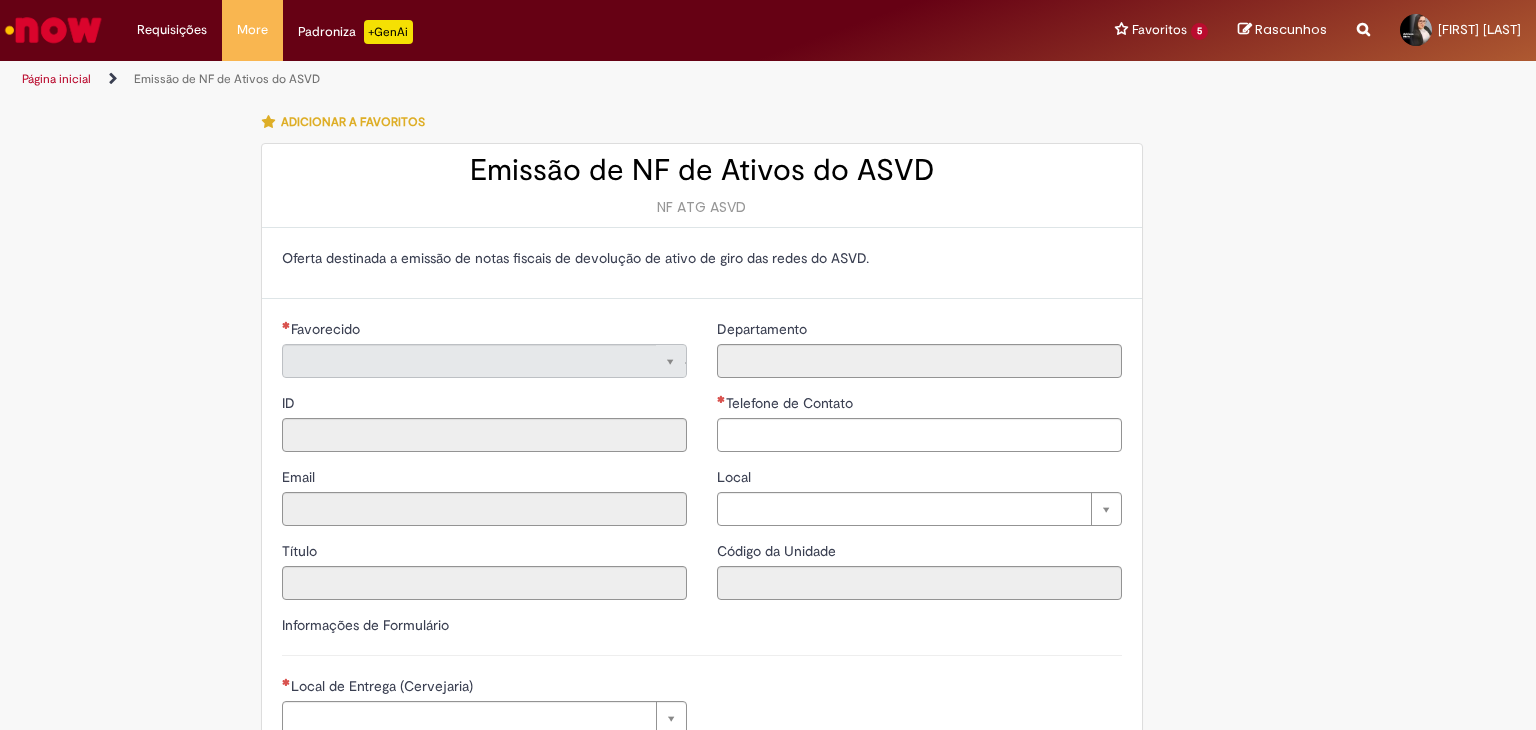 type on "**********" 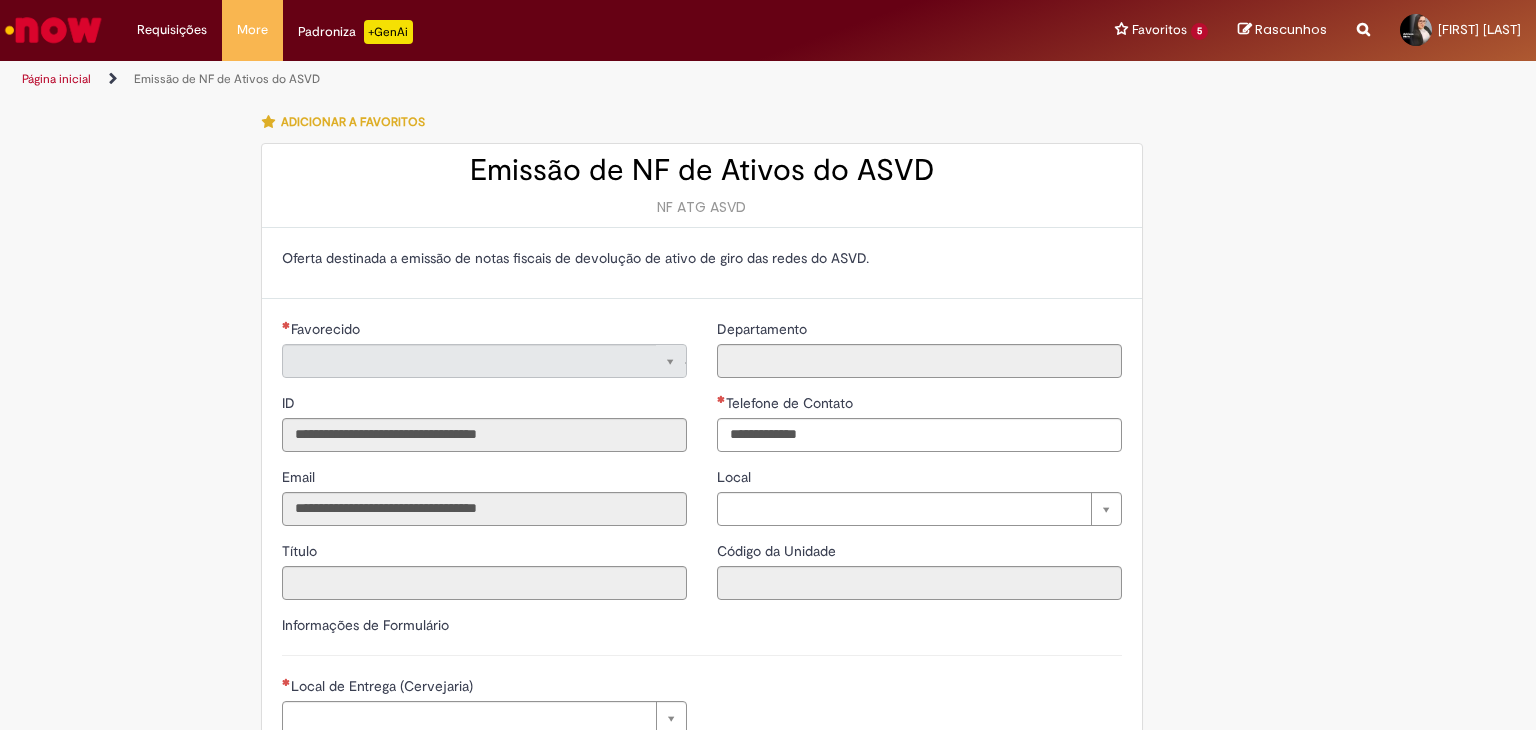 type on "**********" 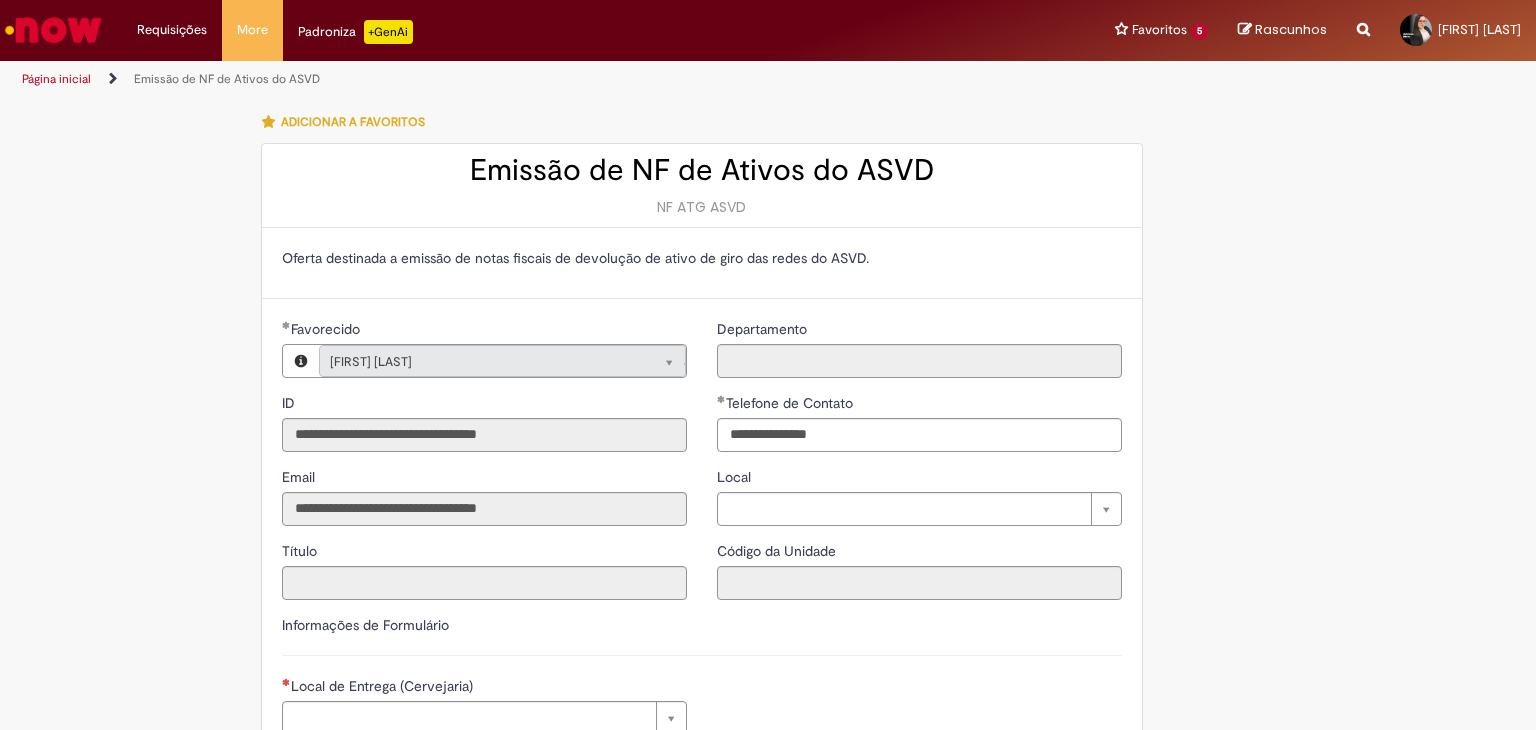 scroll, scrollTop: 333, scrollLeft: 0, axis: vertical 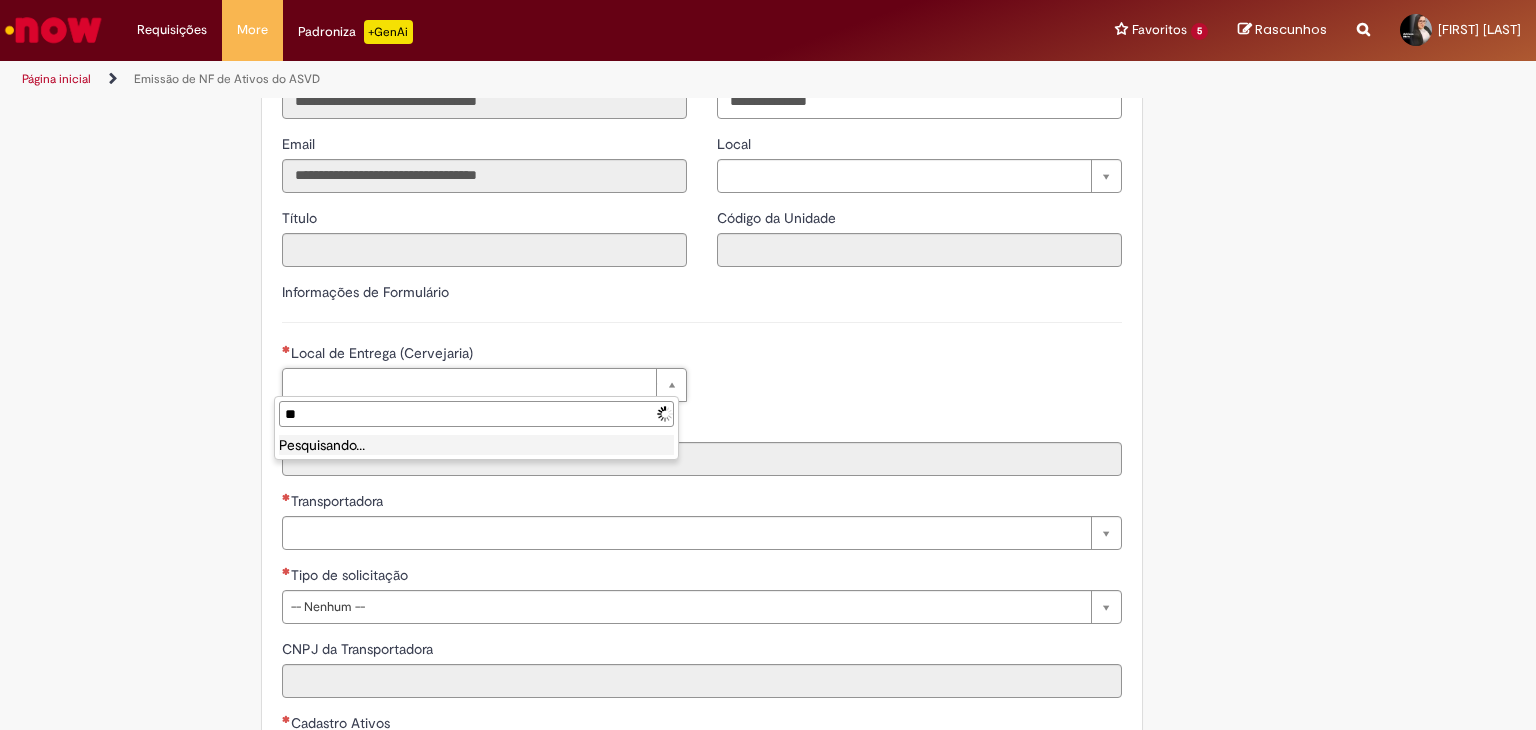 type on "*" 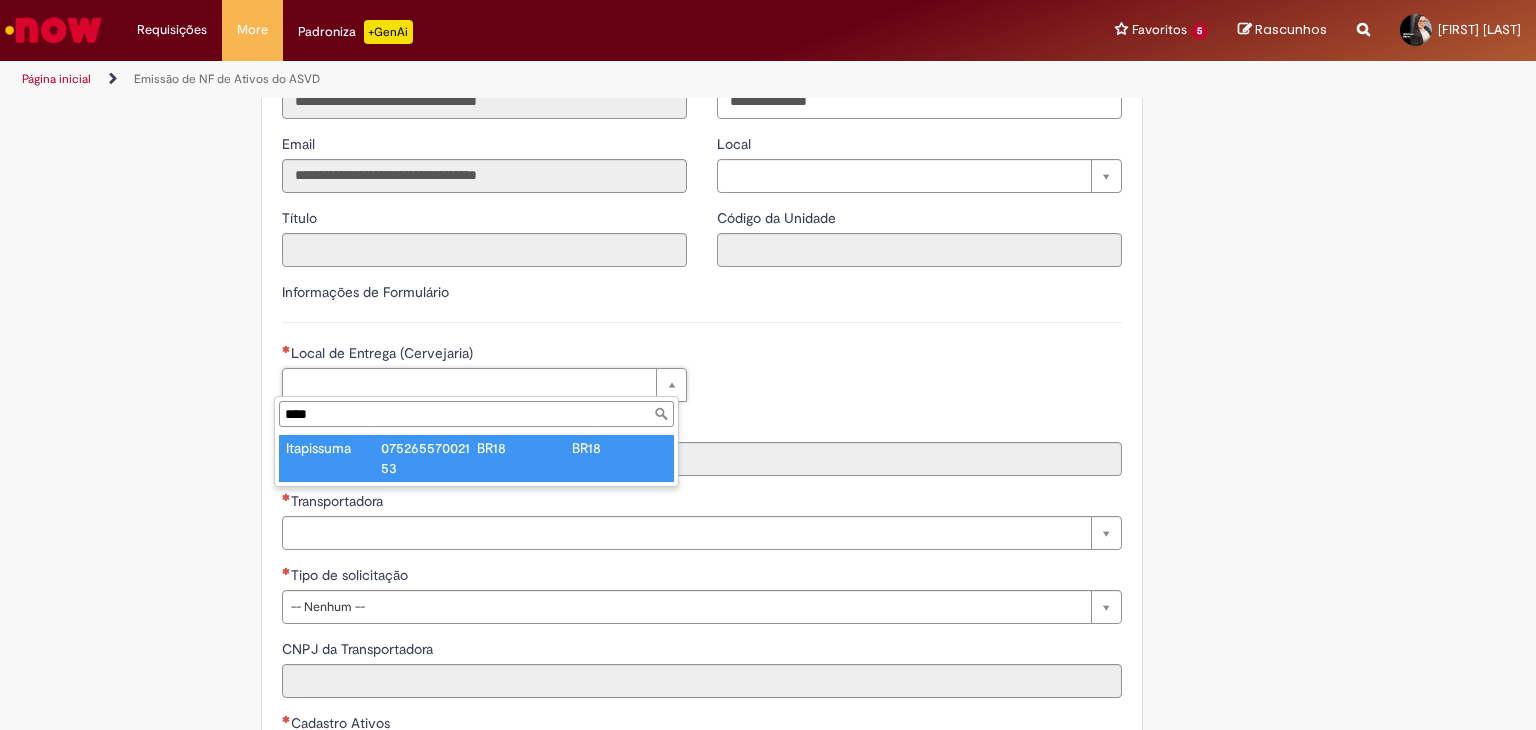 type on "****" 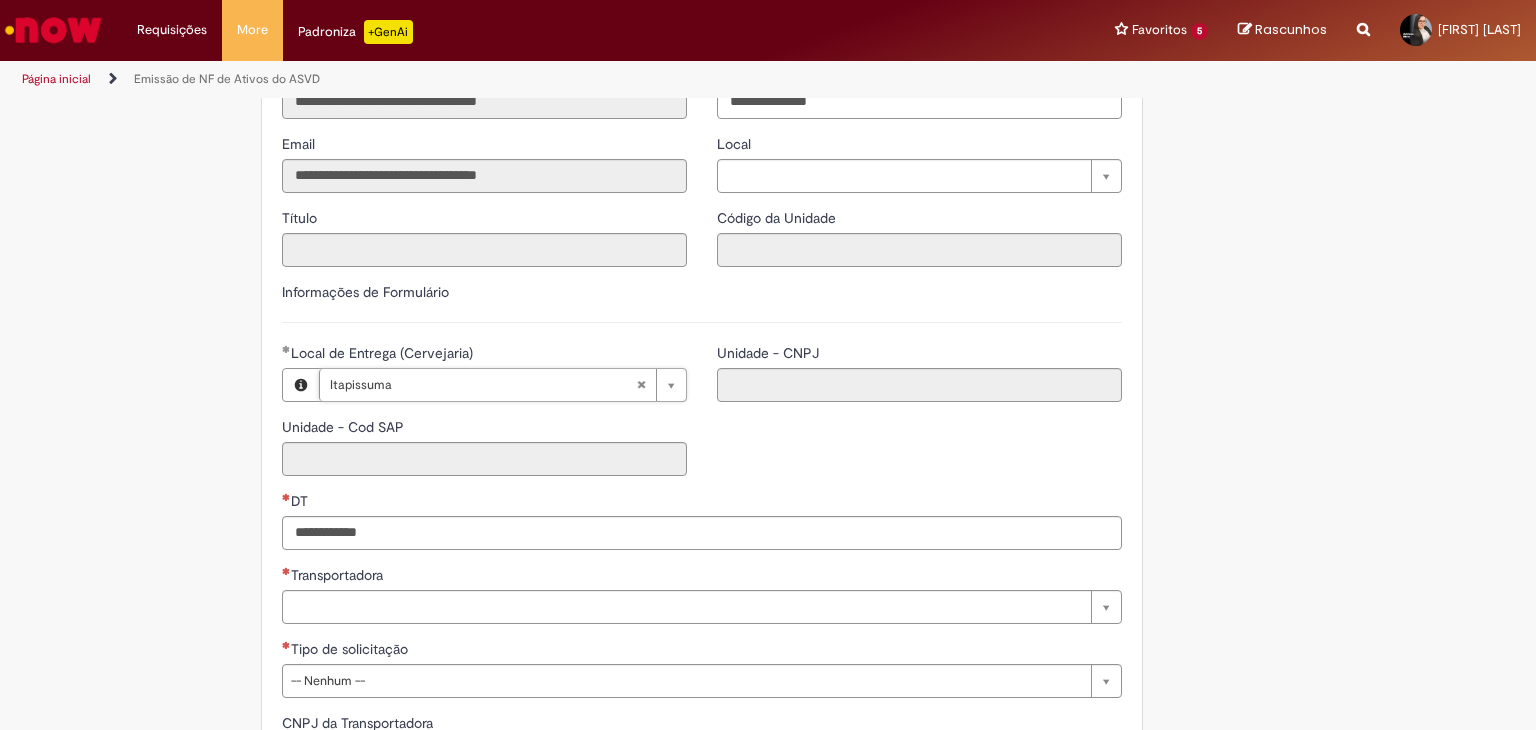 type on "****" 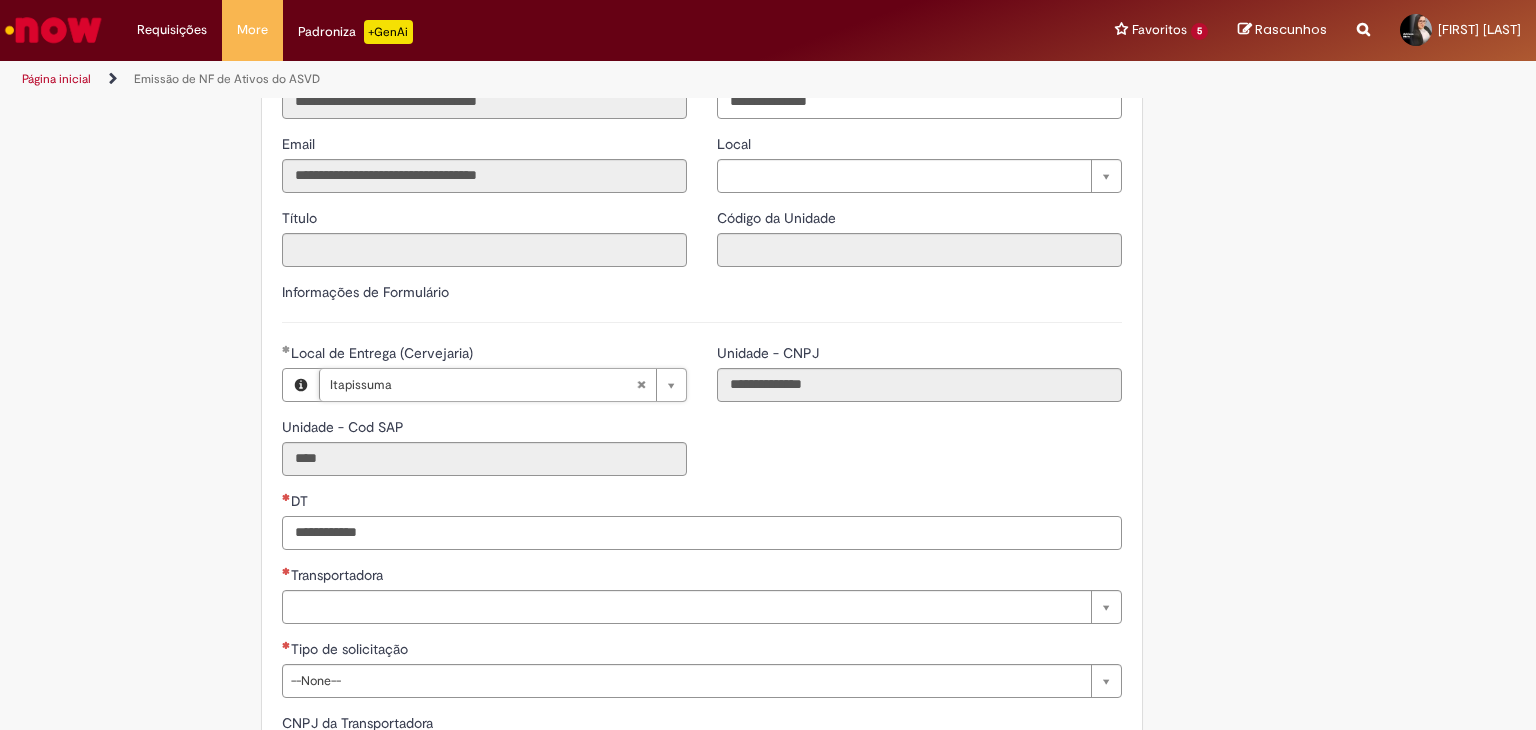 click on "DT" at bounding box center (702, 533) 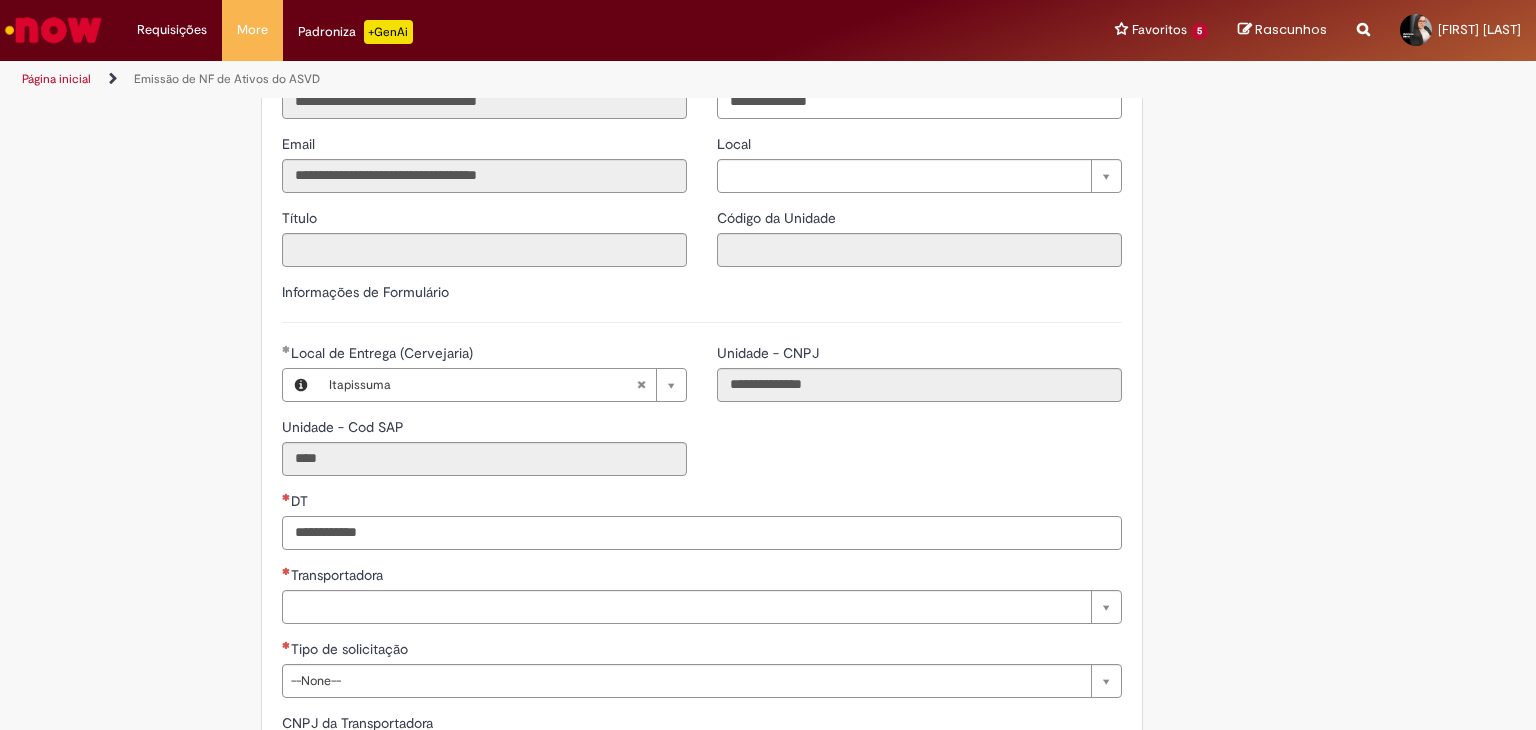 scroll, scrollTop: 666, scrollLeft: 0, axis: vertical 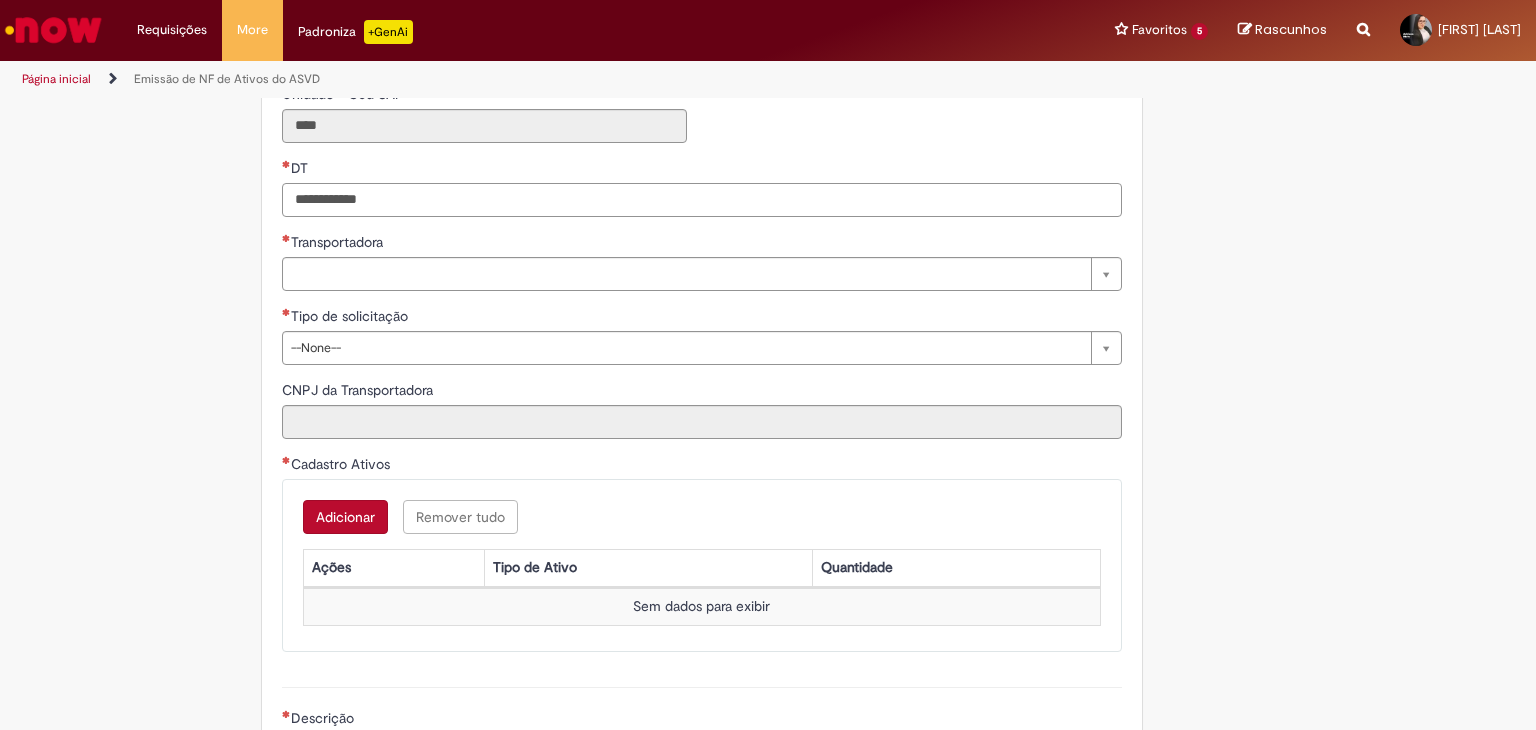 paste on "**********" 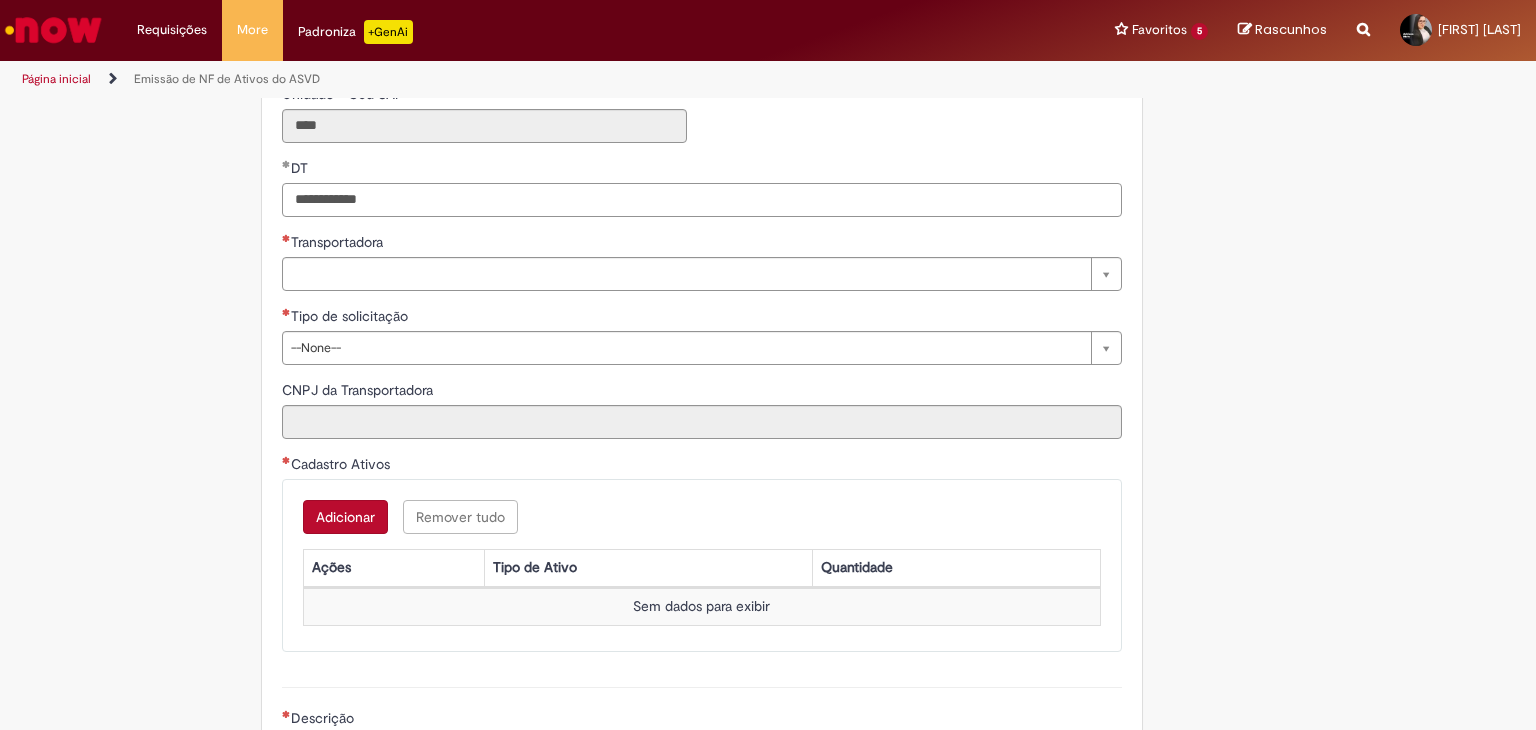 type on "**********" 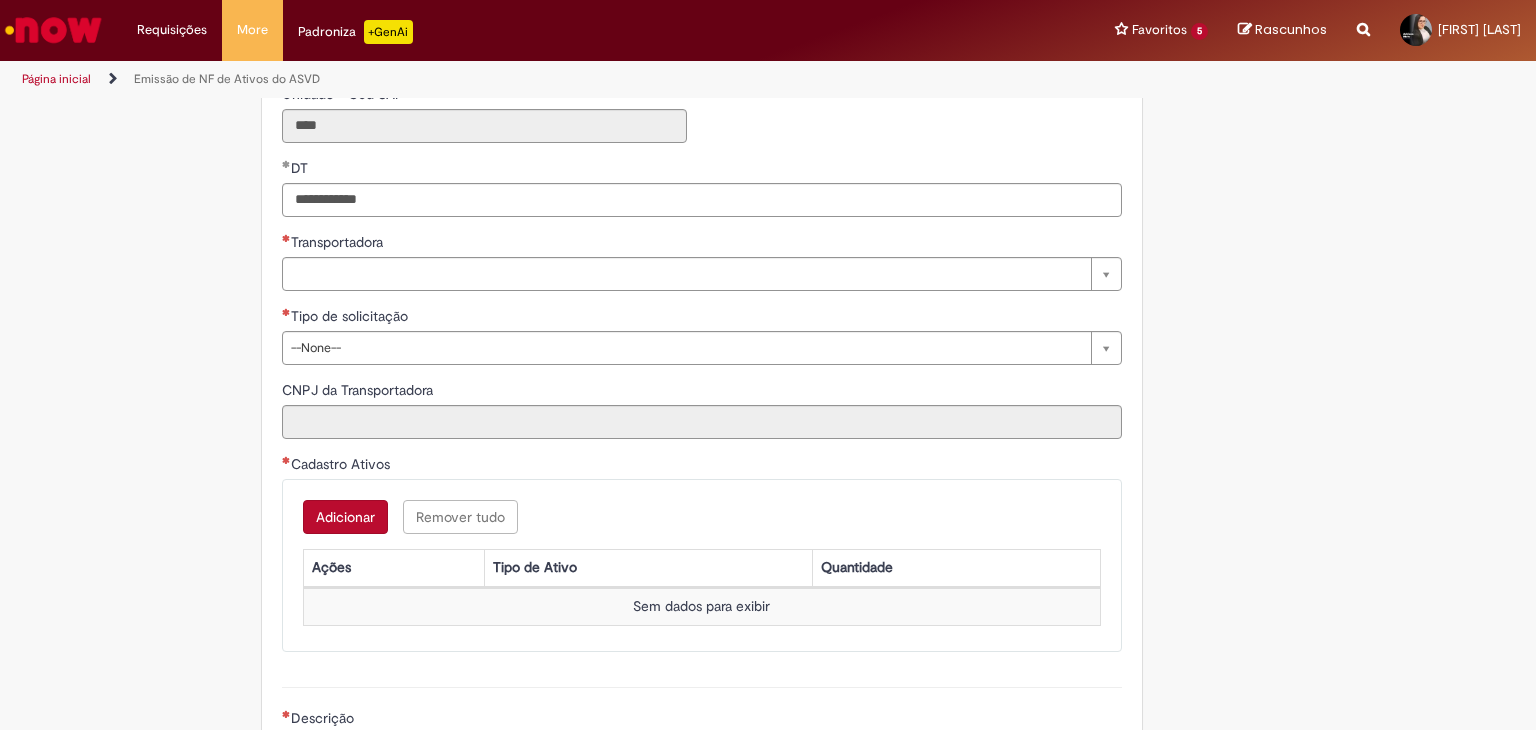 click on "**********" at bounding box center [702, 412] 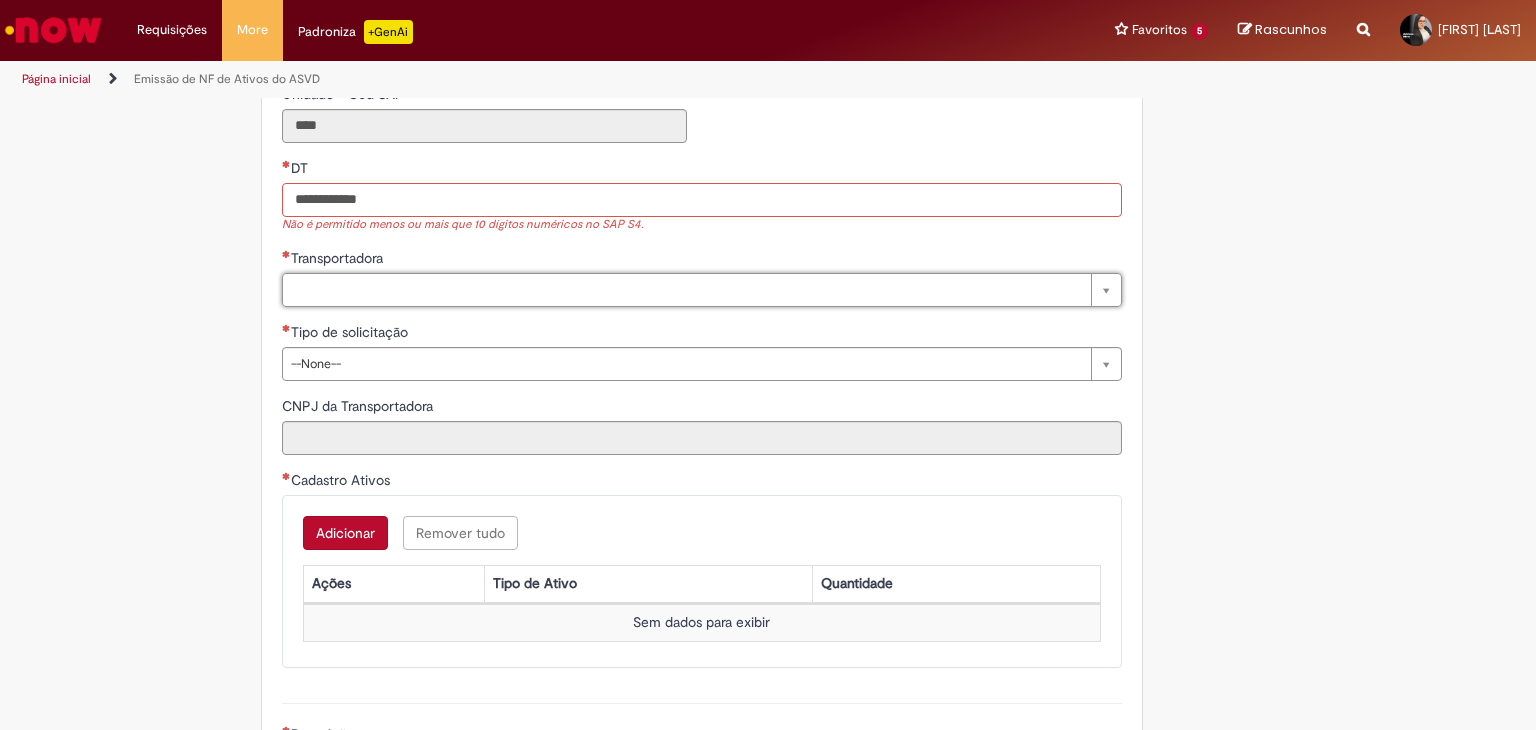click on "DT" at bounding box center [702, 200] 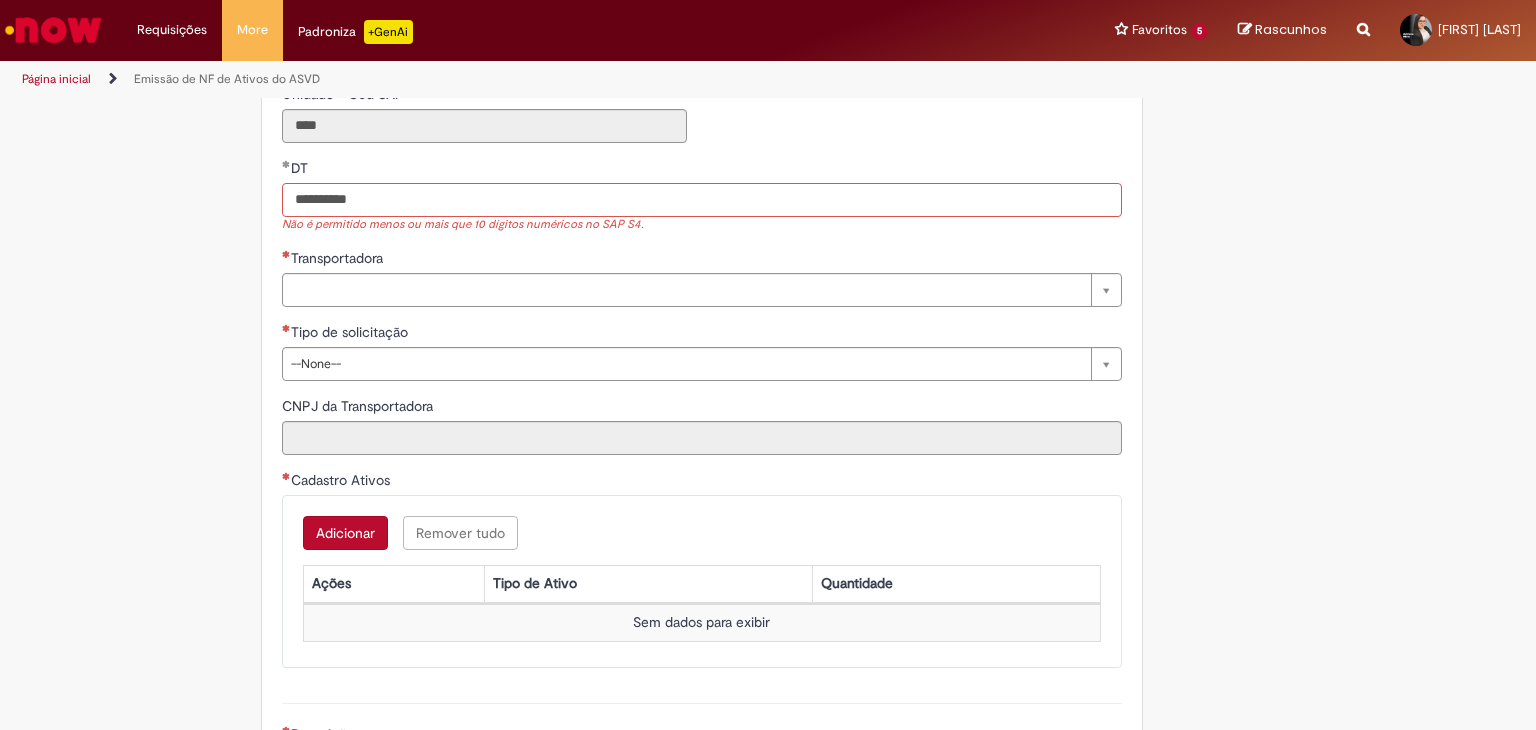 type on "**********" 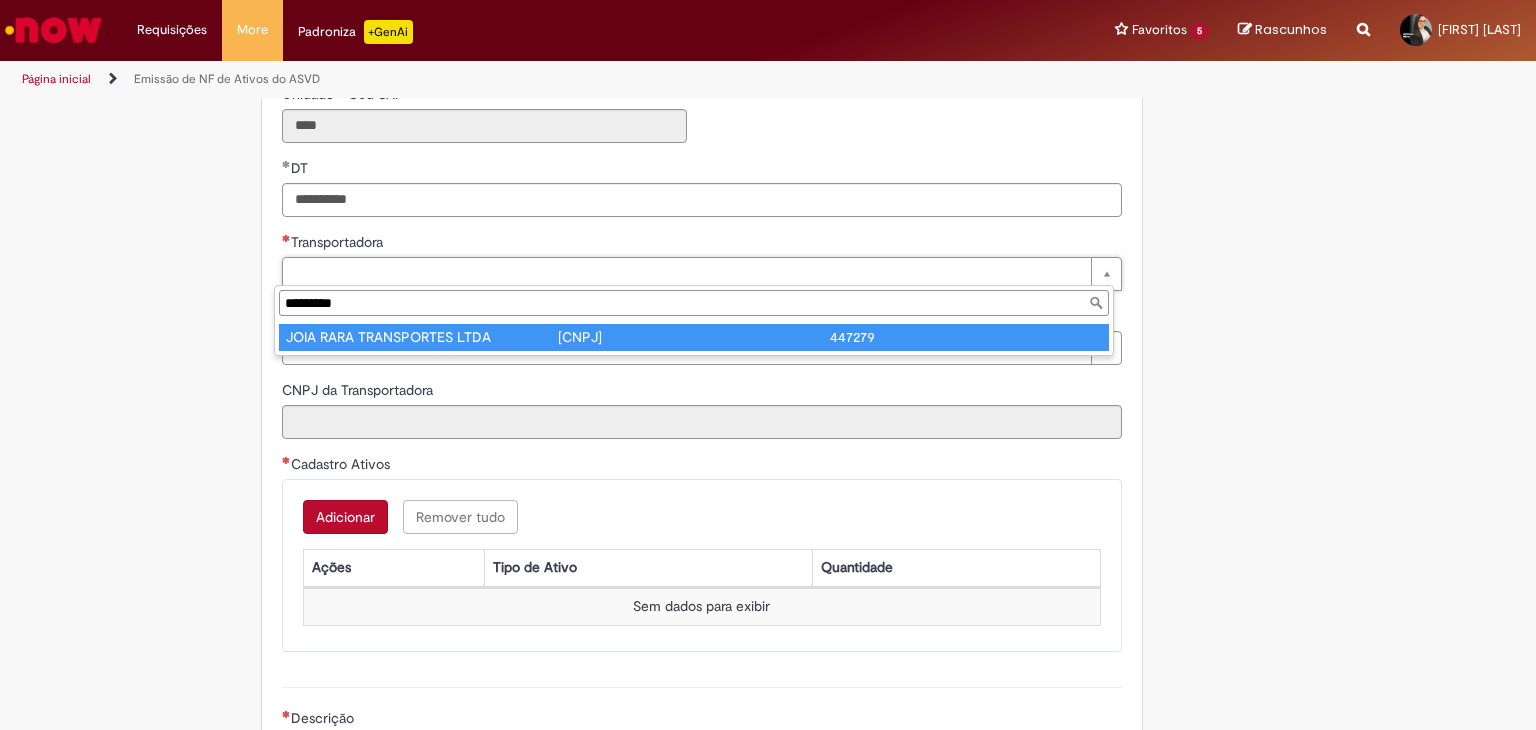 type on "*********" 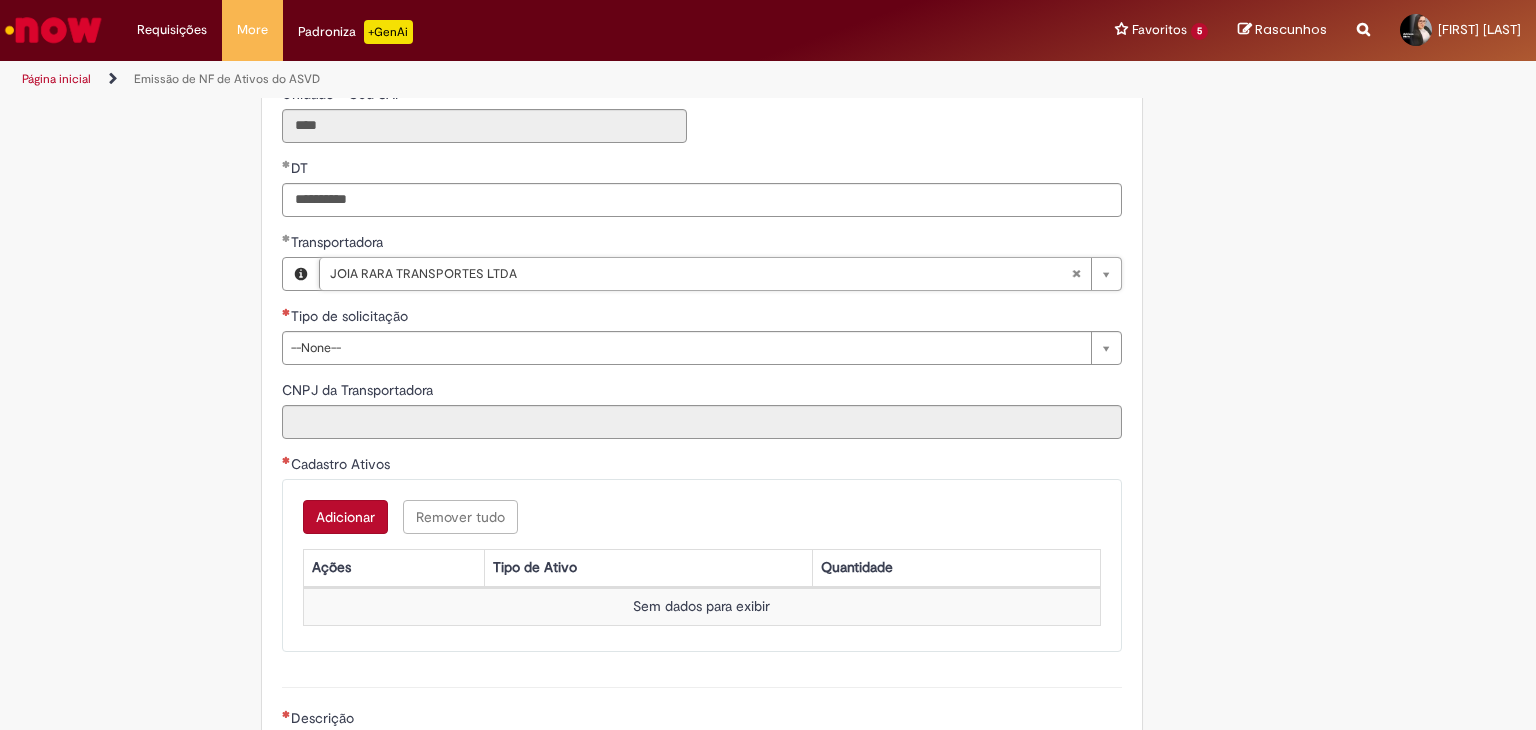 type on "**********" 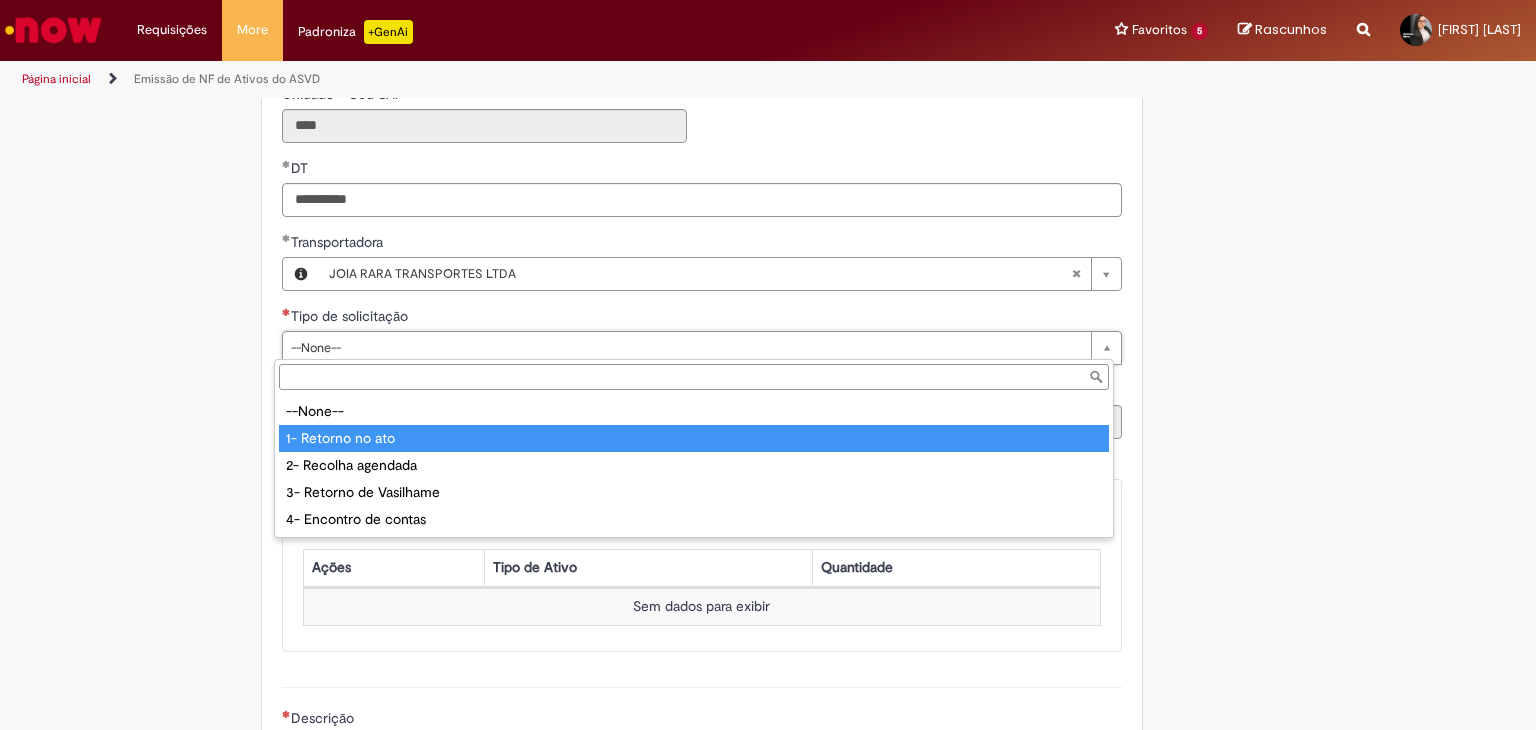 type on "**********" 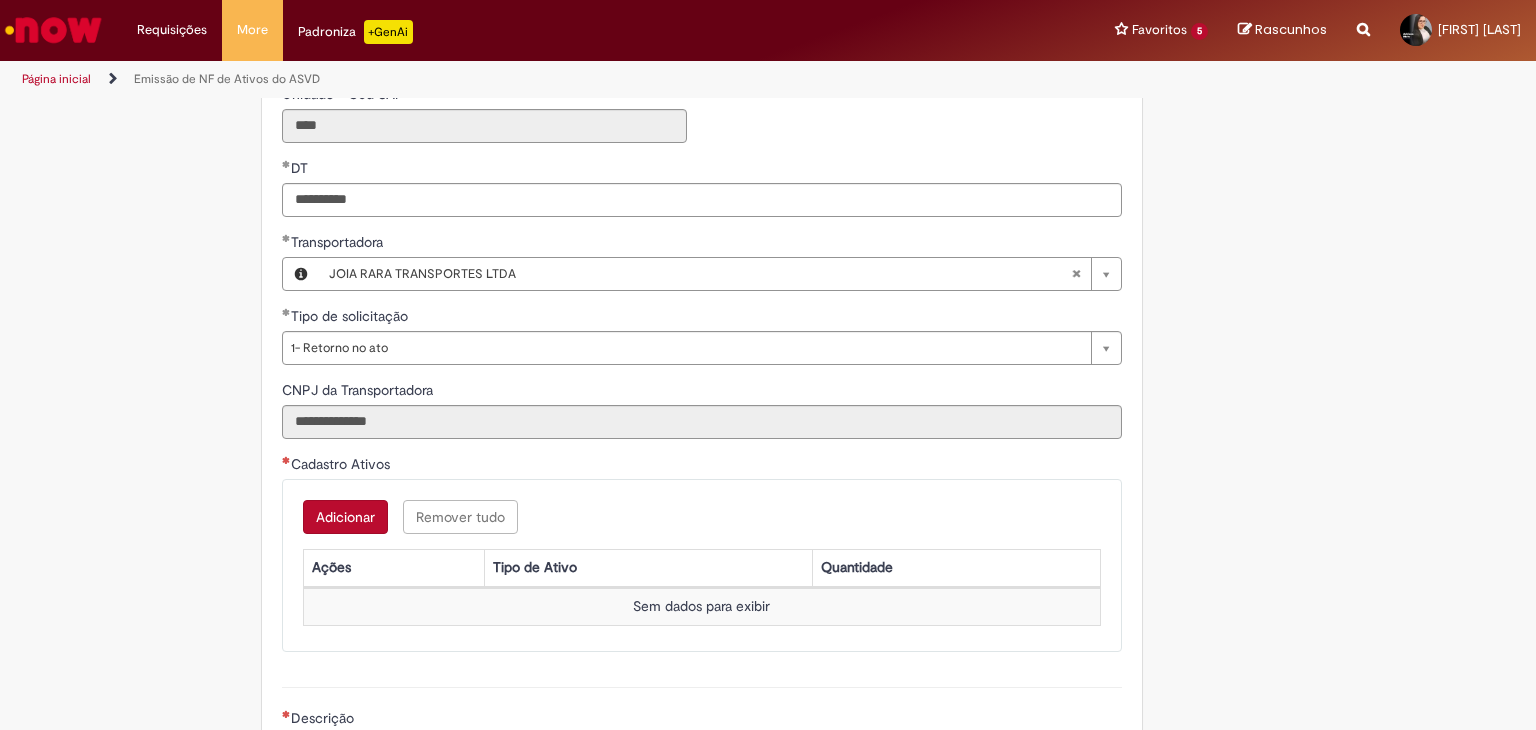 click on "Adicionar" at bounding box center [345, 517] 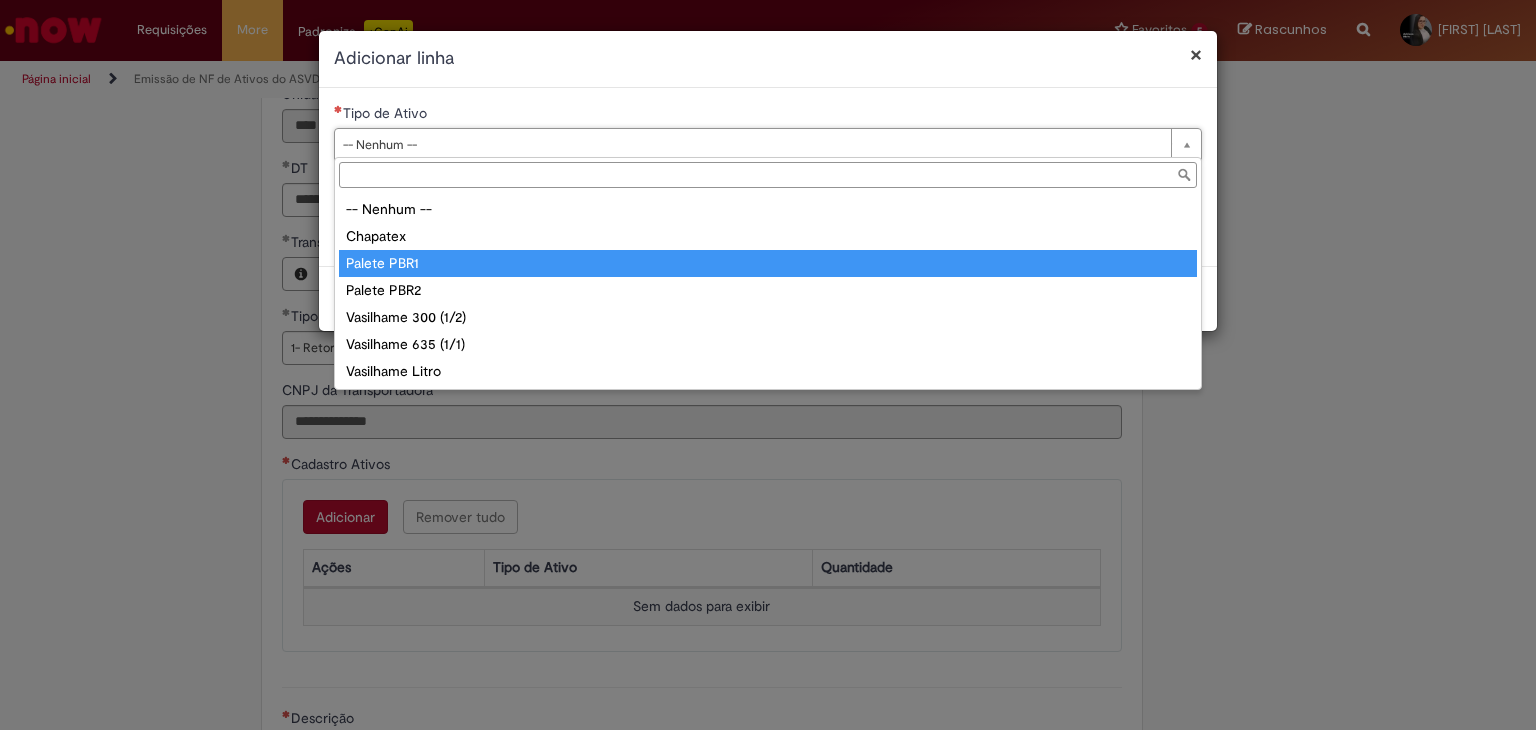 type on "**********" 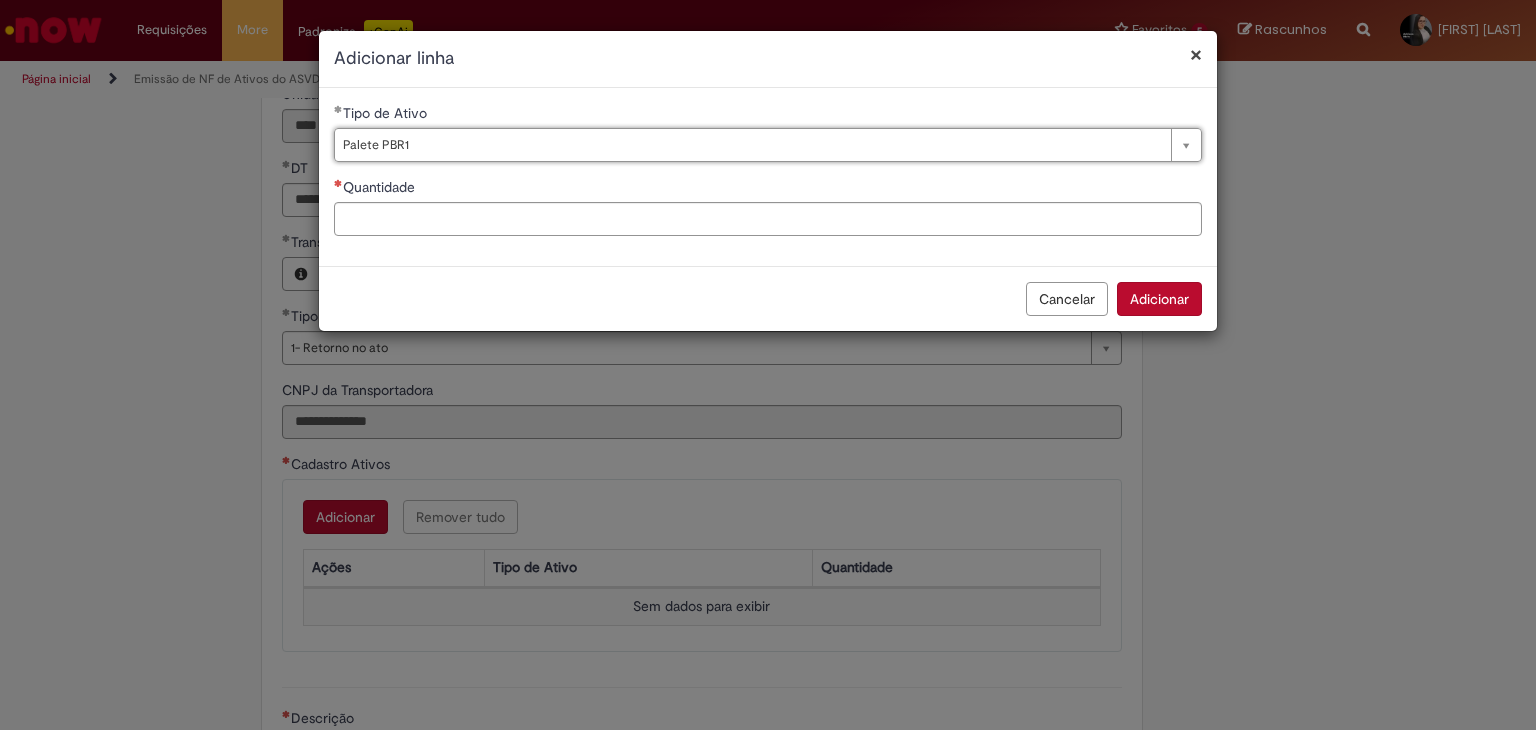 click on "Quantidade" at bounding box center [768, 189] 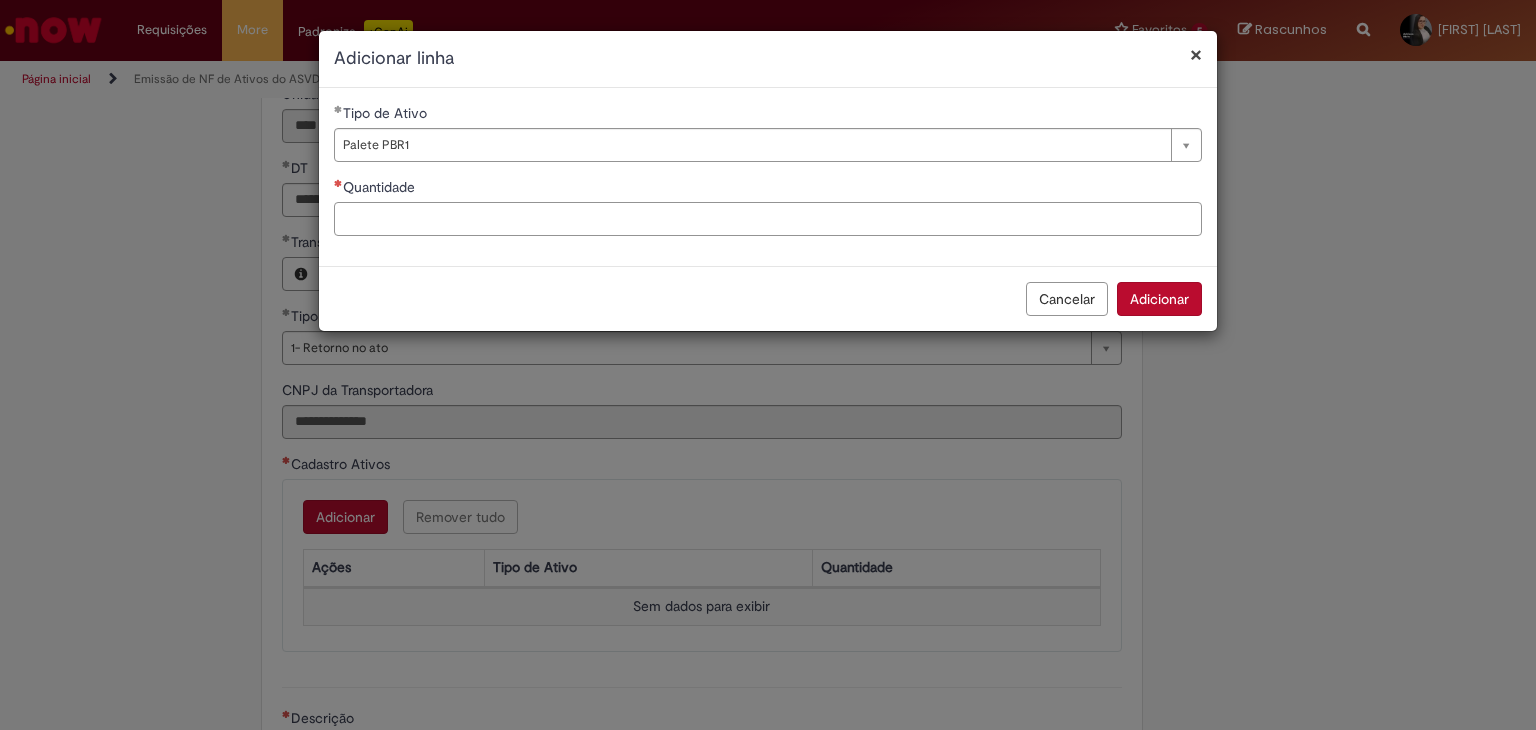 click on "Quantidade" at bounding box center (768, 219) 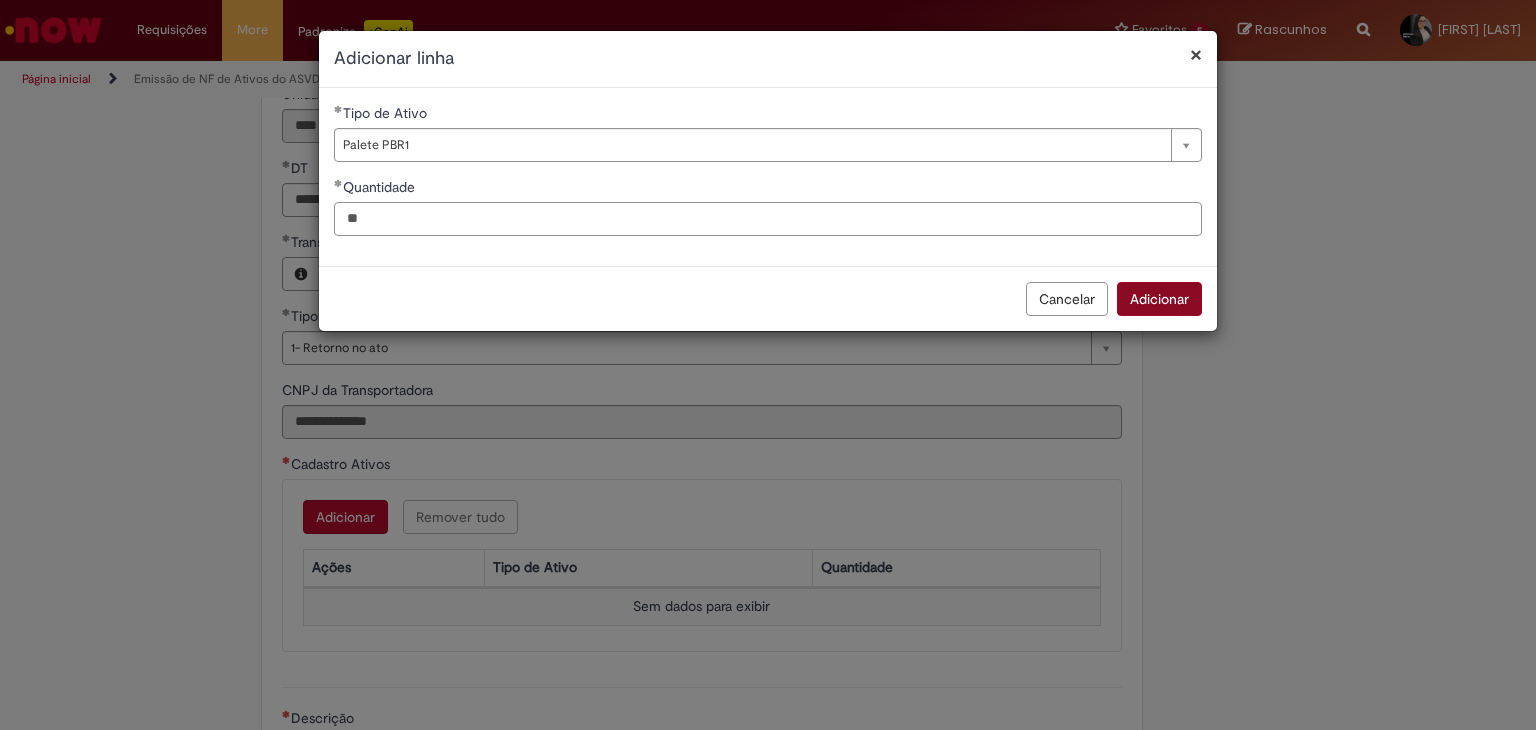 type on "**" 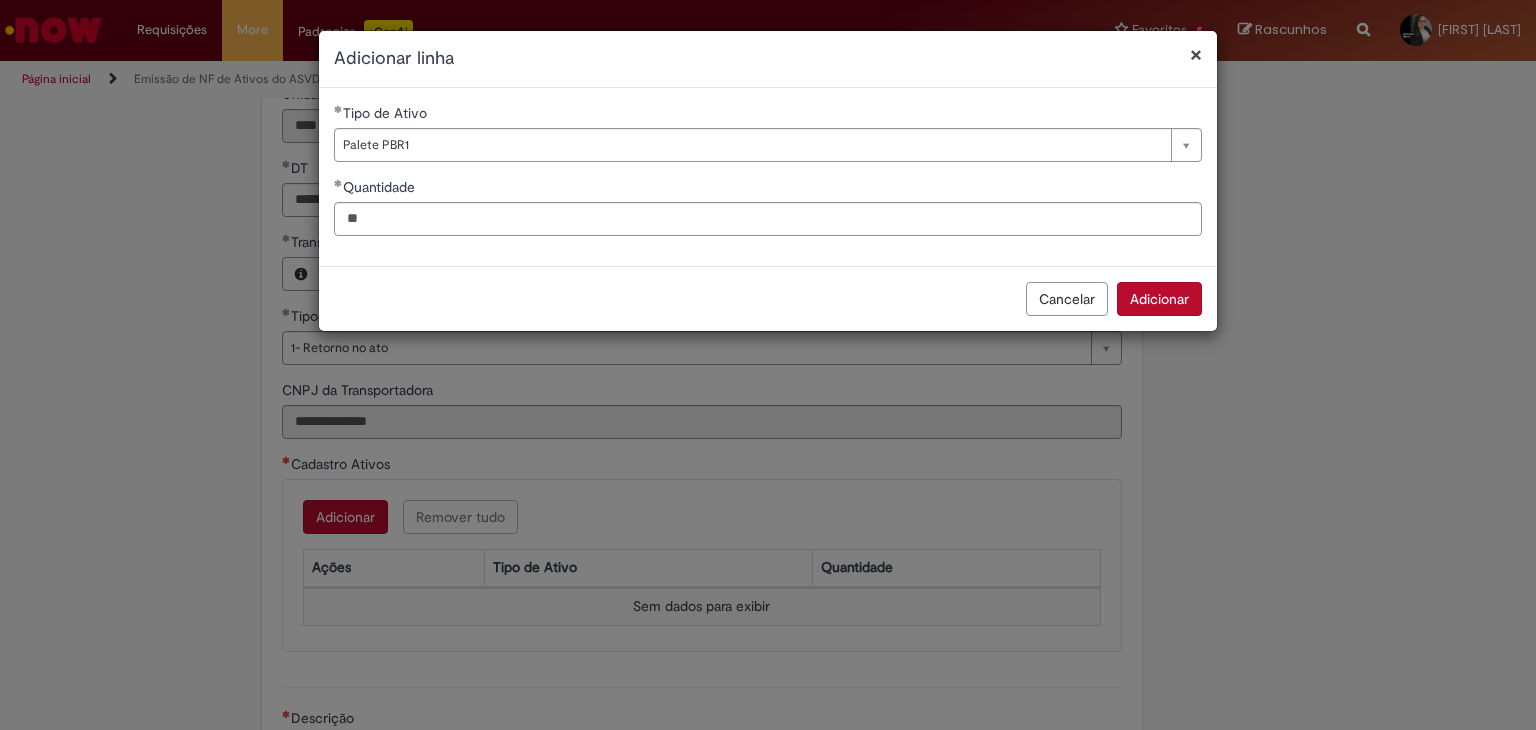 click on "Adicionar" at bounding box center [1159, 299] 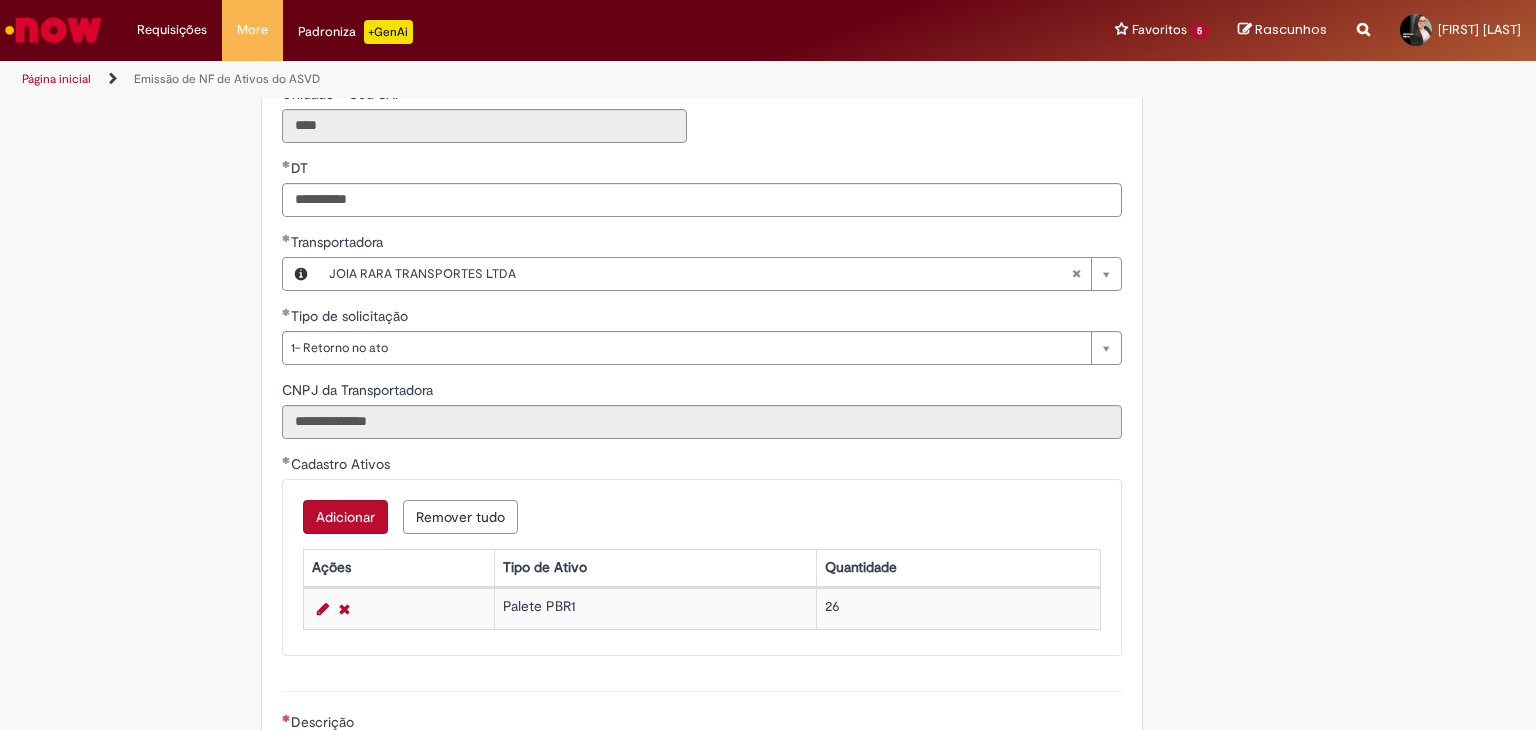 scroll, scrollTop: 943, scrollLeft: 0, axis: vertical 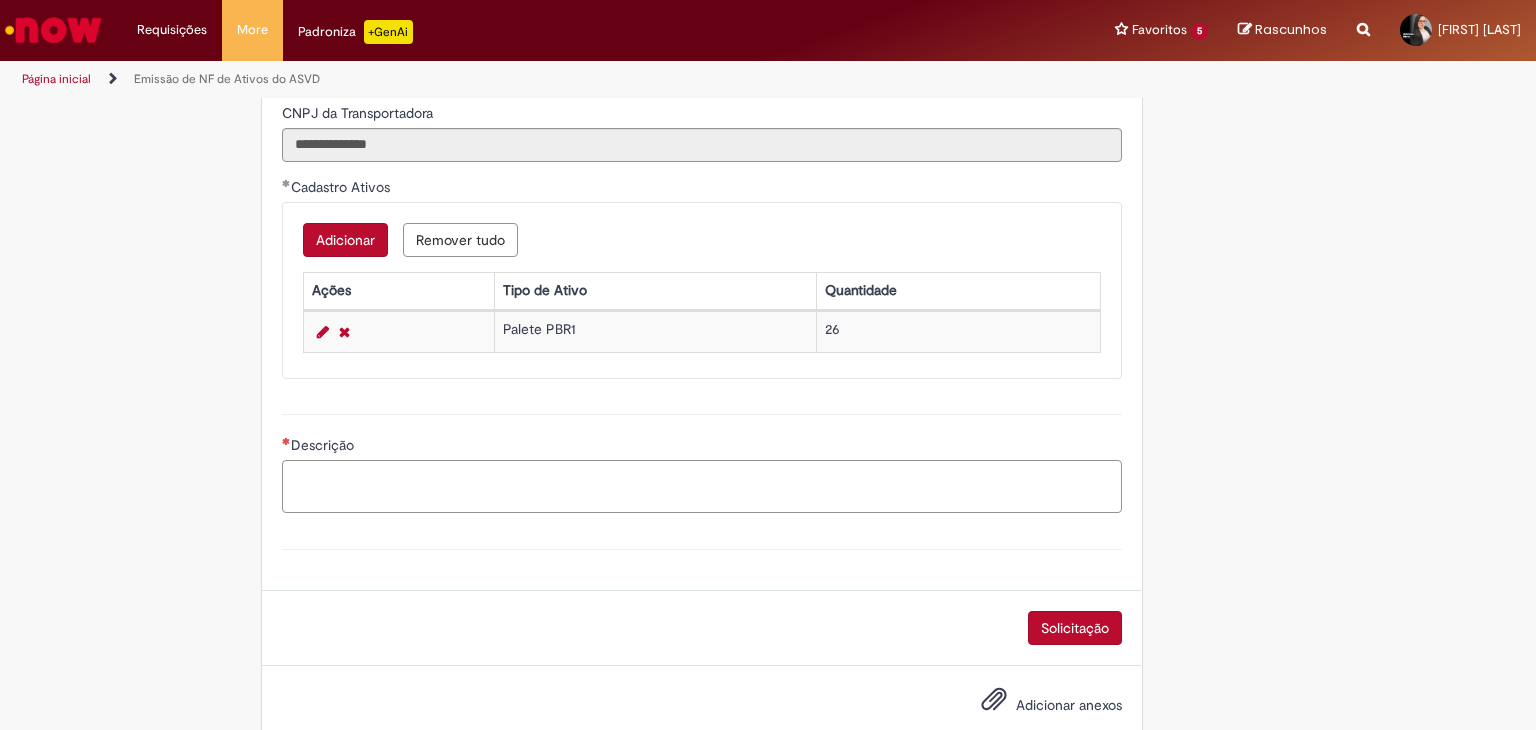 click on "Descrição" at bounding box center [702, 487] 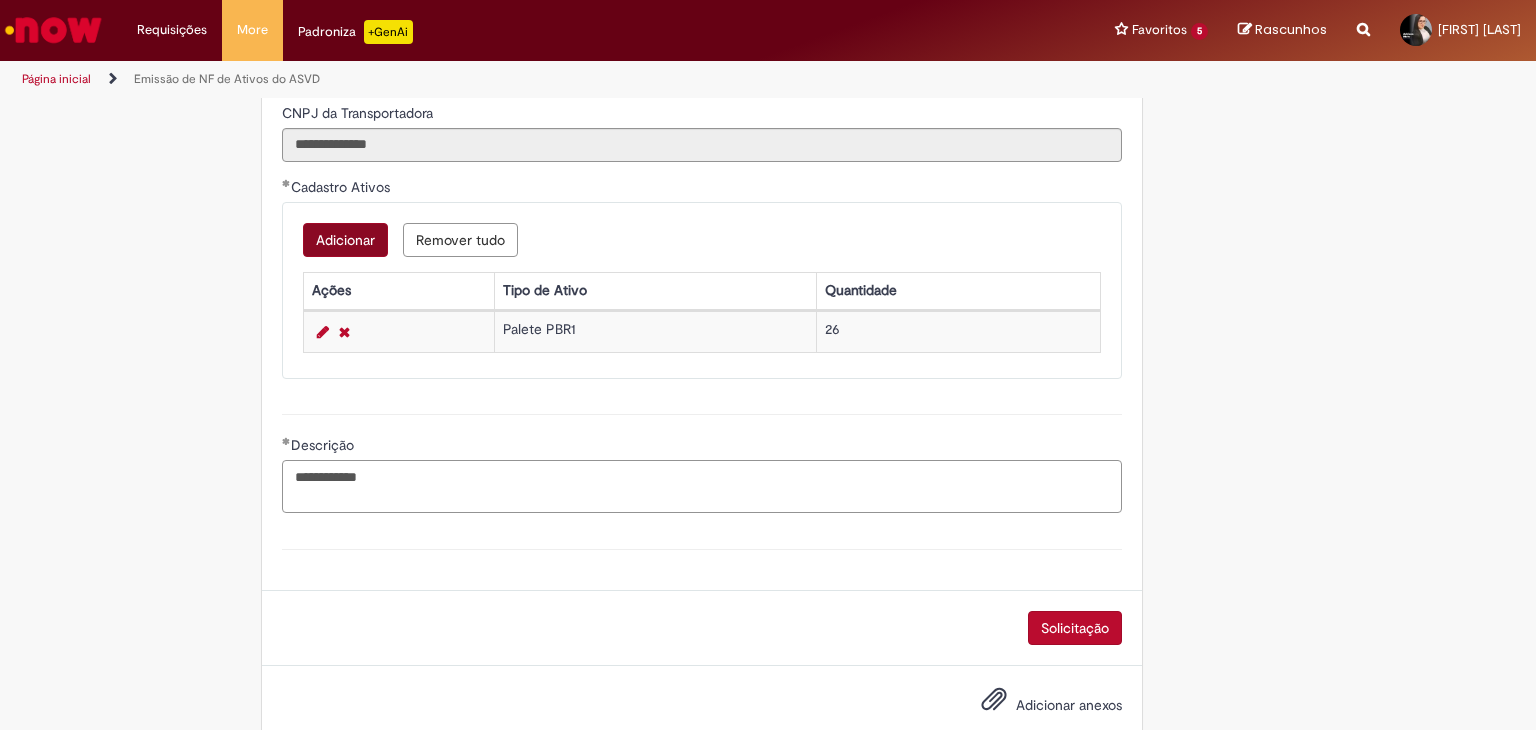 type on "**********" 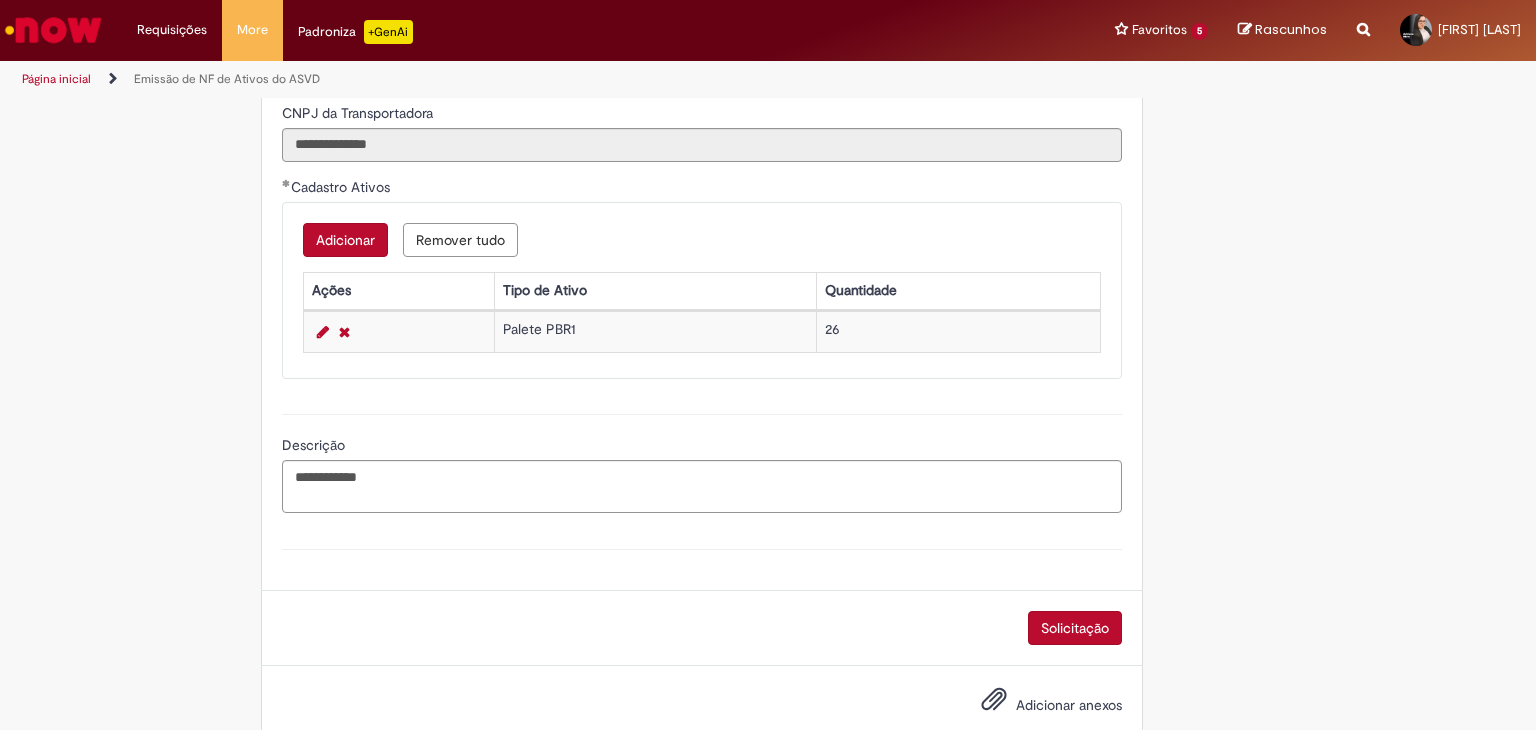click on "Adicionar" at bounding box center [345, 240] 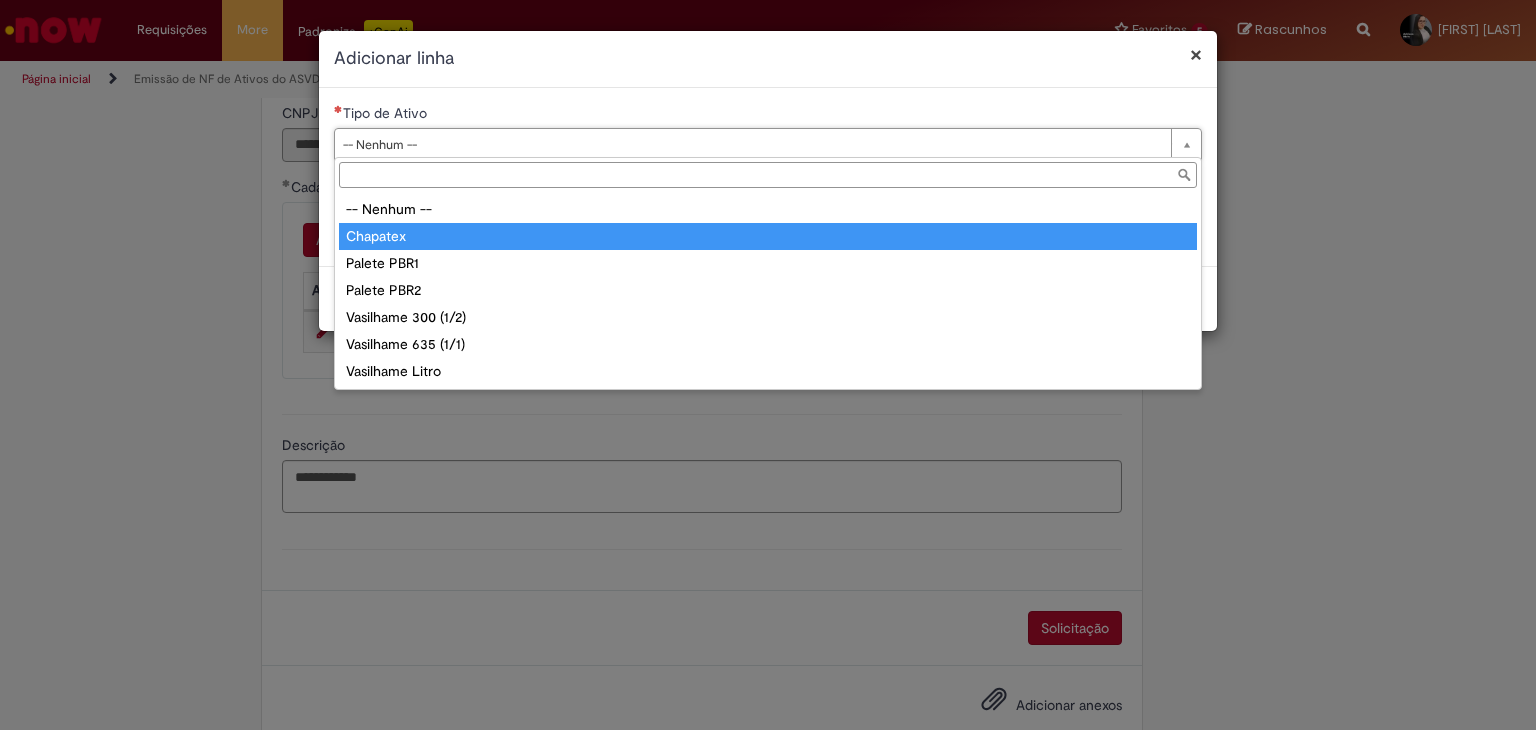 type on "********" 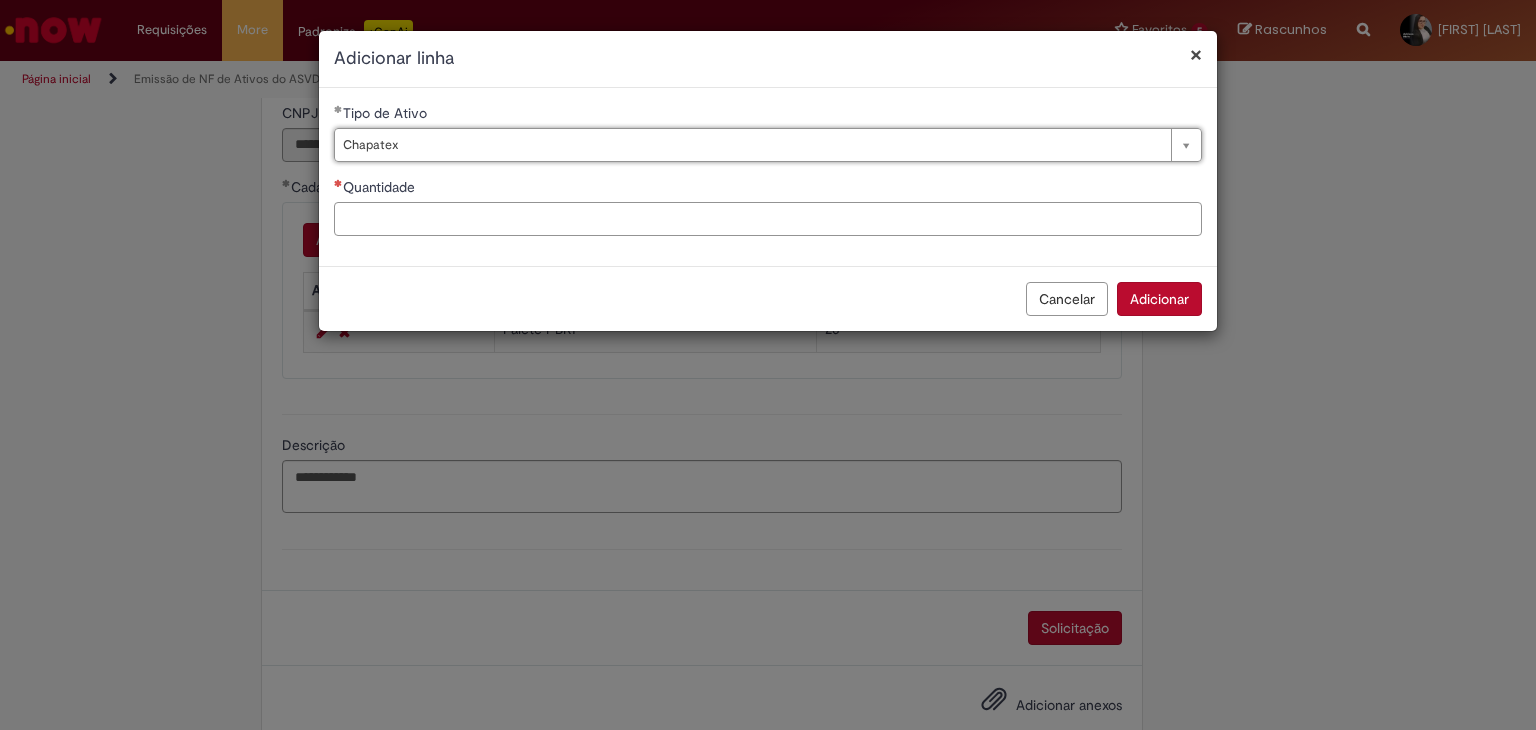 click on "Quantidade" at bounding box center [768, 219] 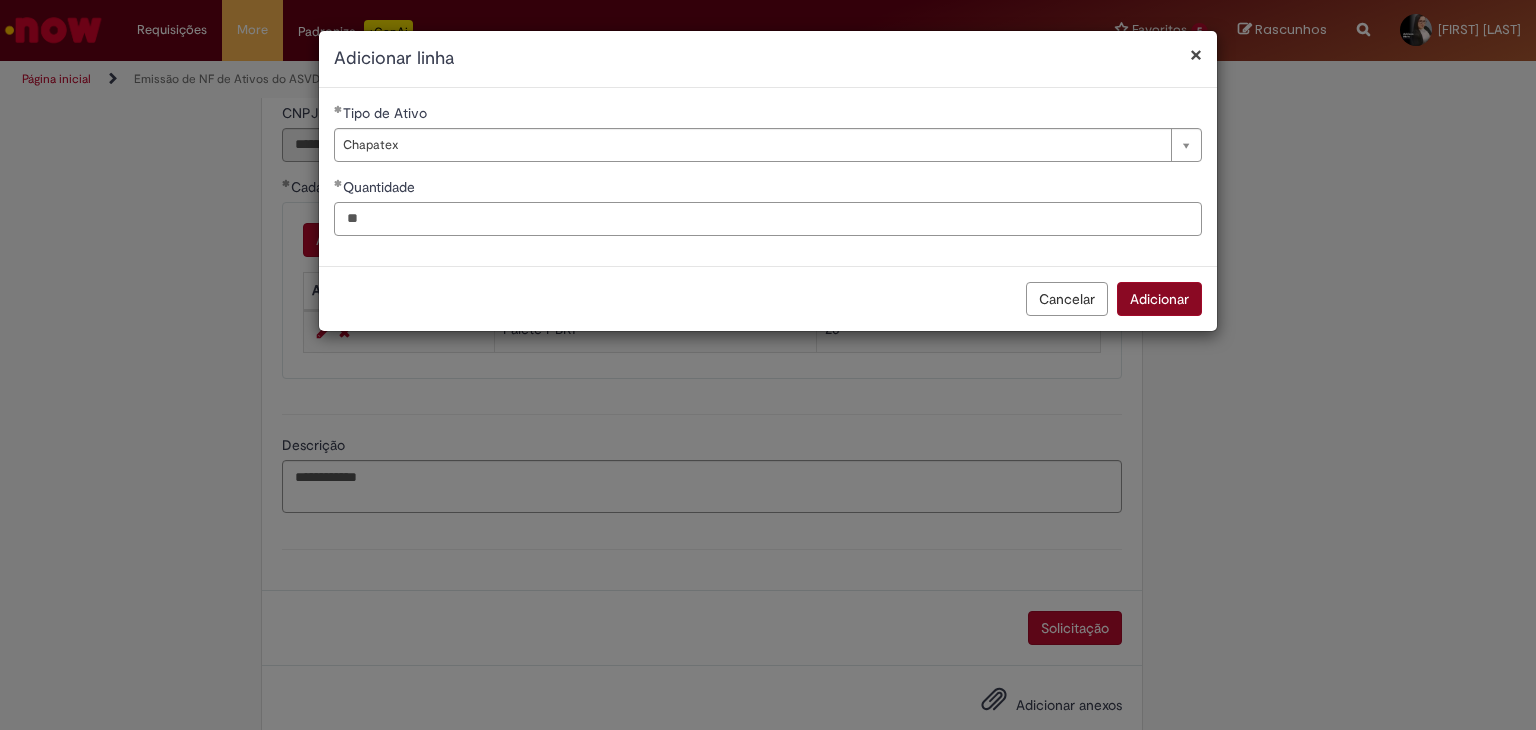 type on "**" 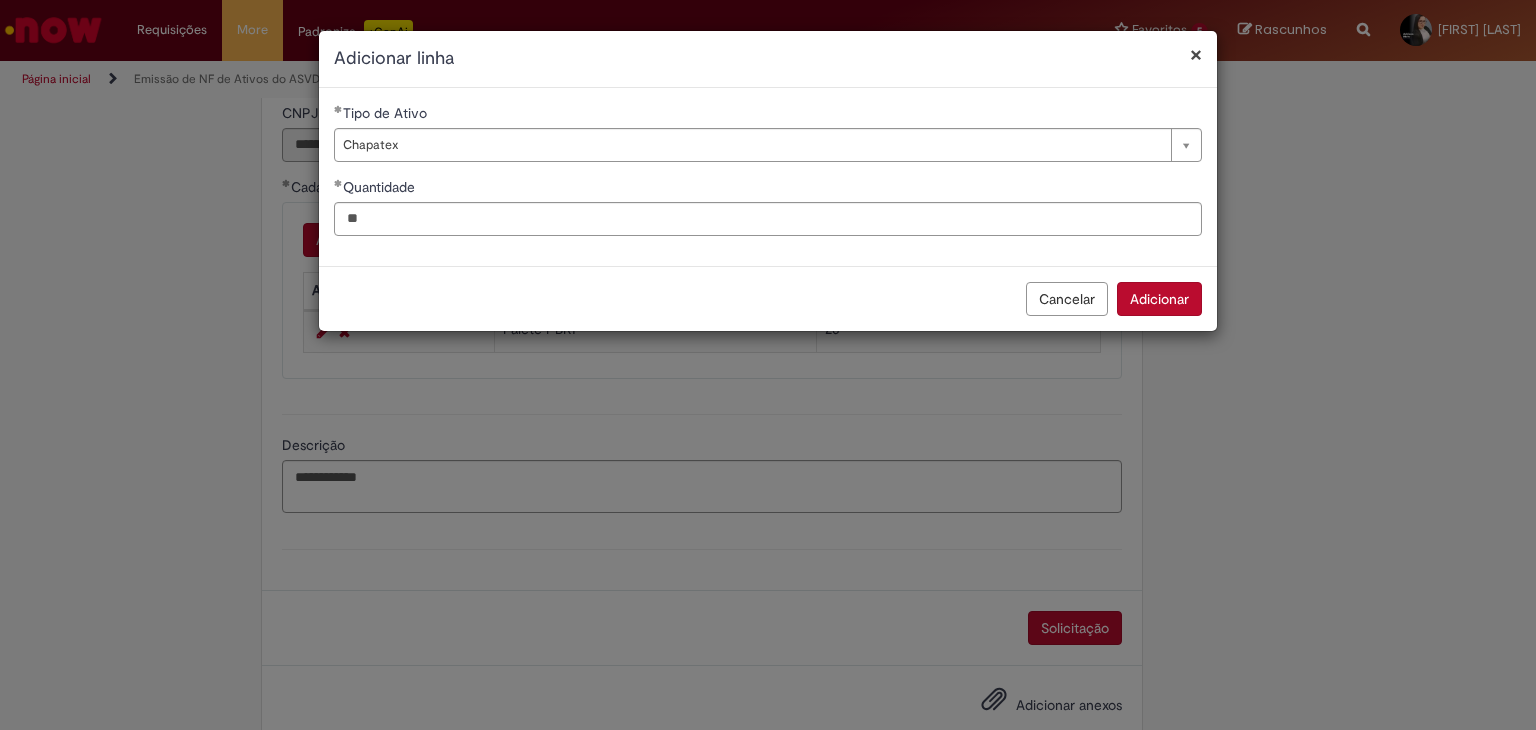 click on "Adicionar" at bounding box center [1159, 299] 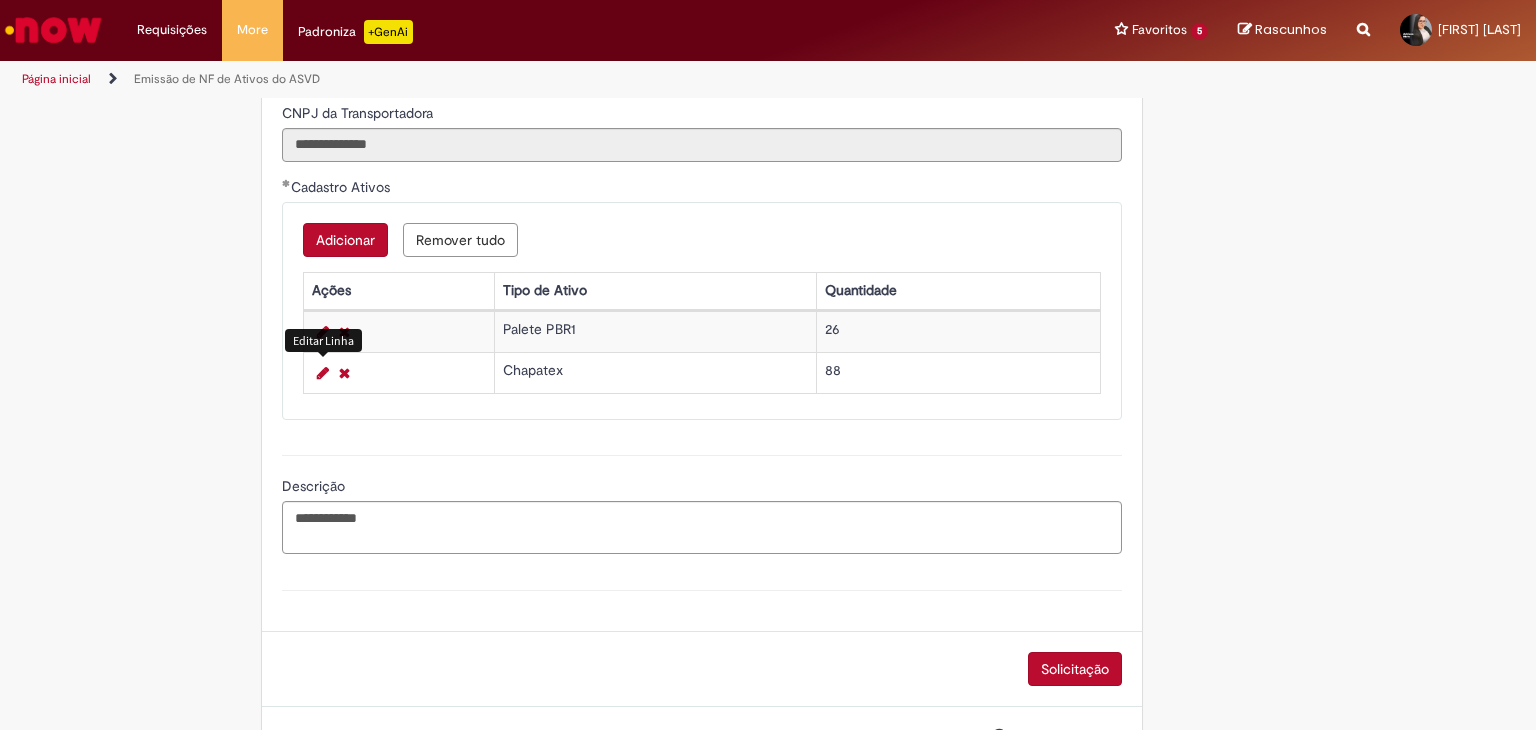 click at bounding box center [323, 373] 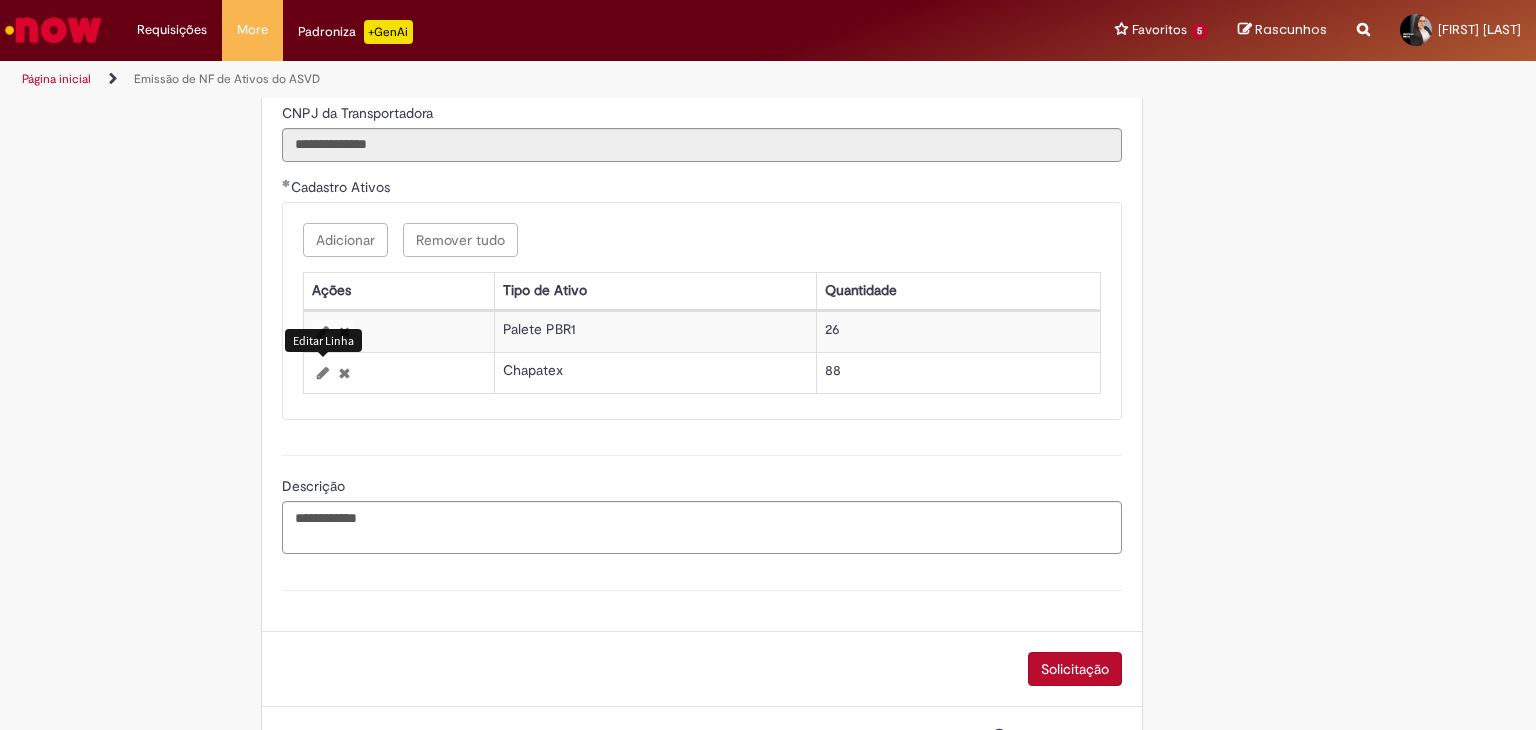 select on "********" 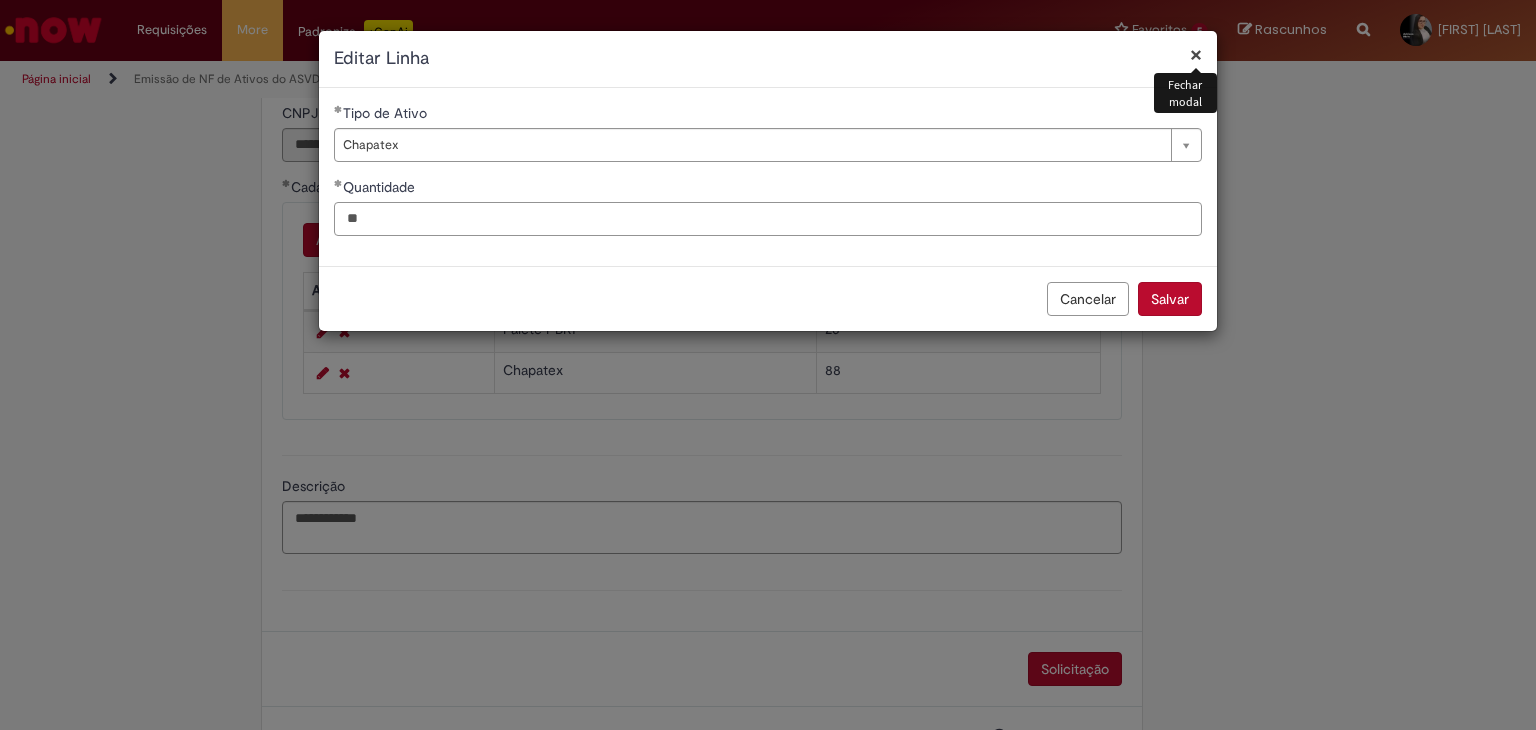 click on "**" at bounding box center [768, 219] 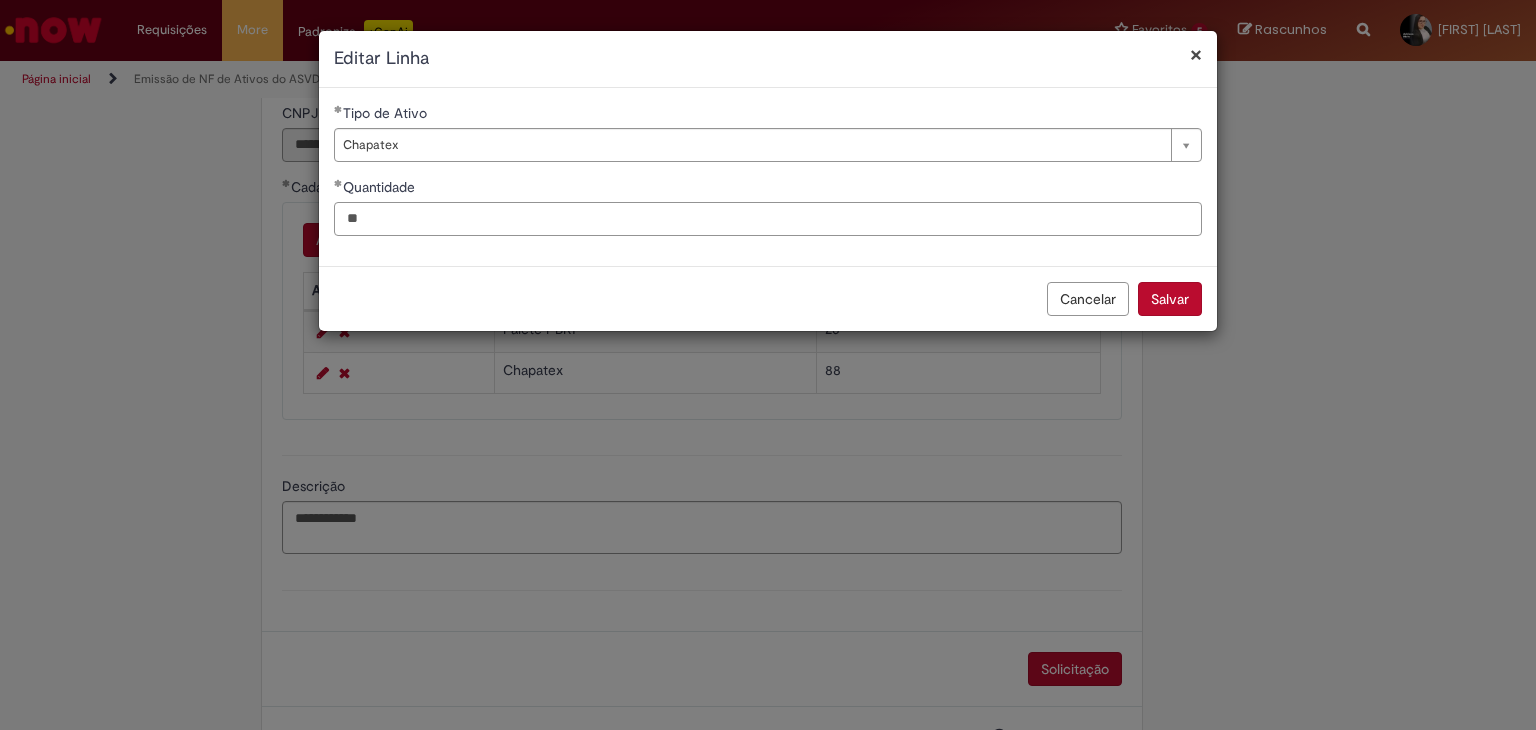 click on "**" at bounding box center (768, 219) 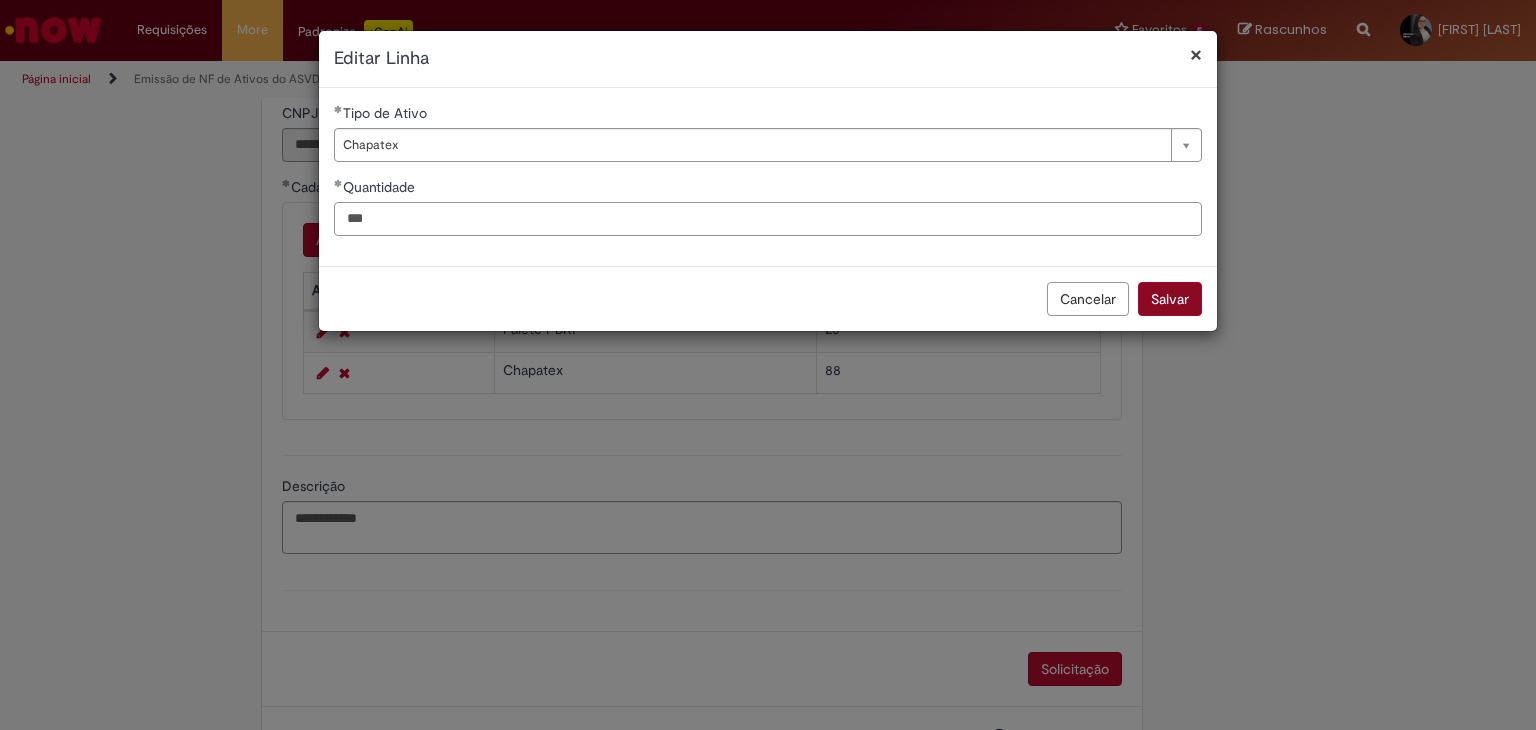 type on "***" 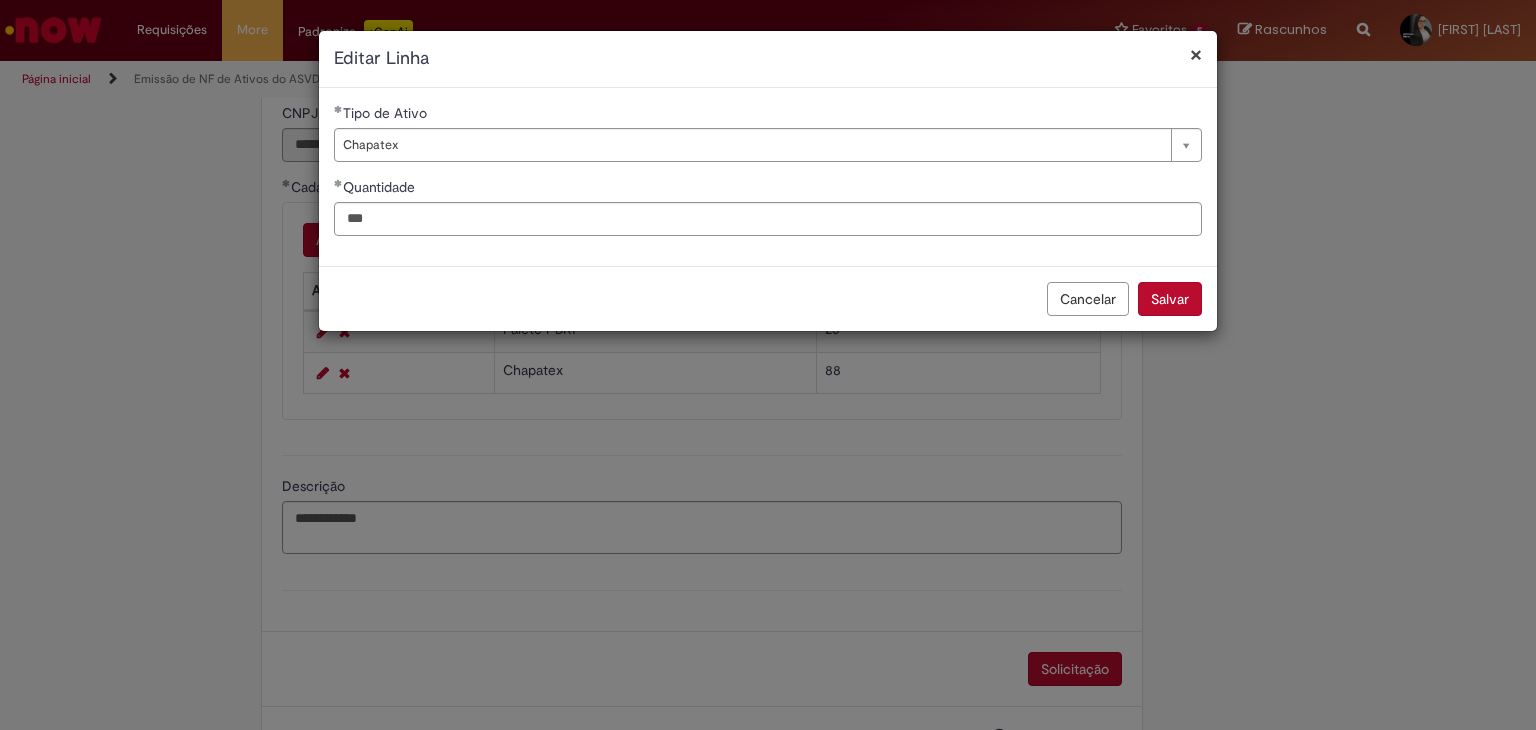 click on "Salvar" at bounding box center (1170, 299) 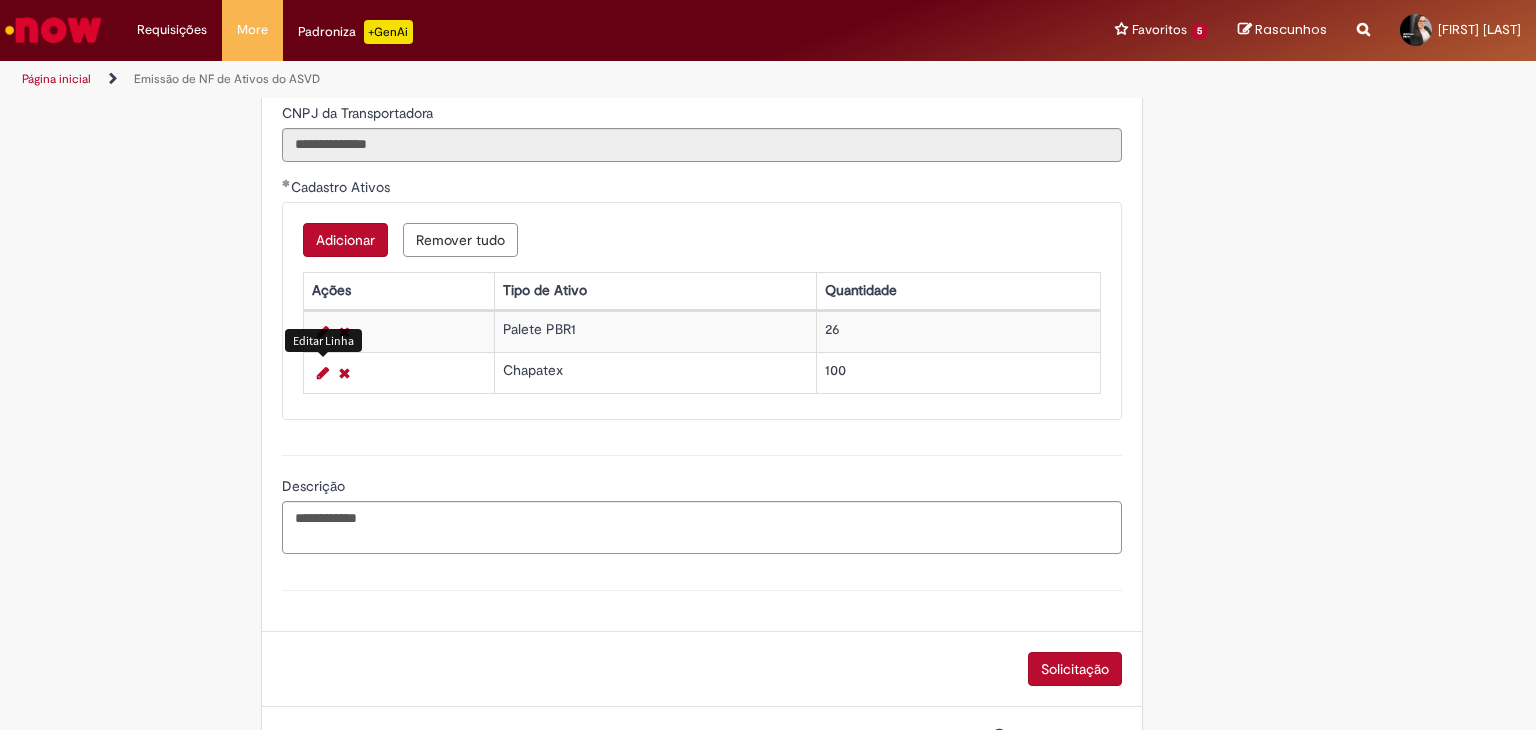 click on "Solicitação" at bounding box center (1075, 669) 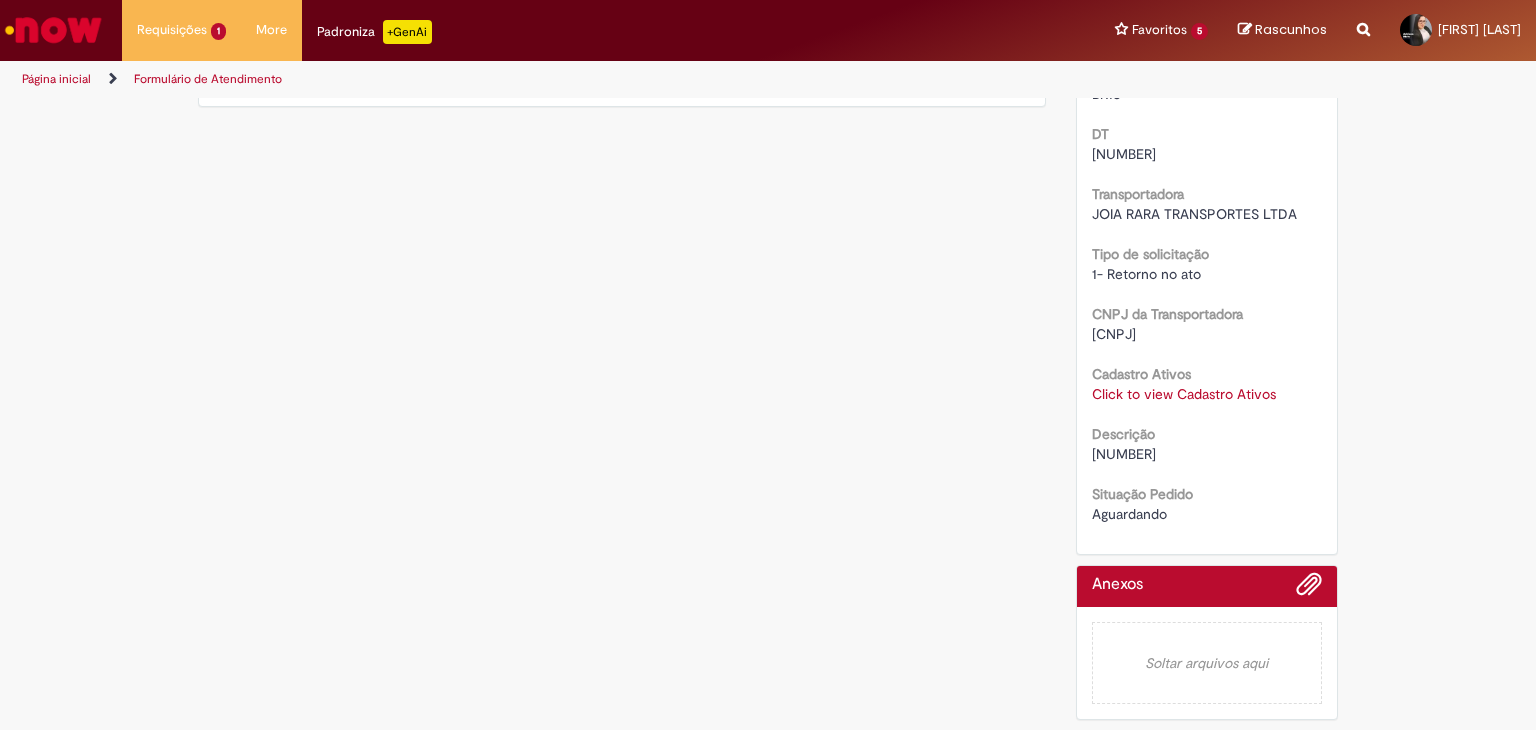 scroll, scrollTop: 0, scrollLeft: 0, axis: both 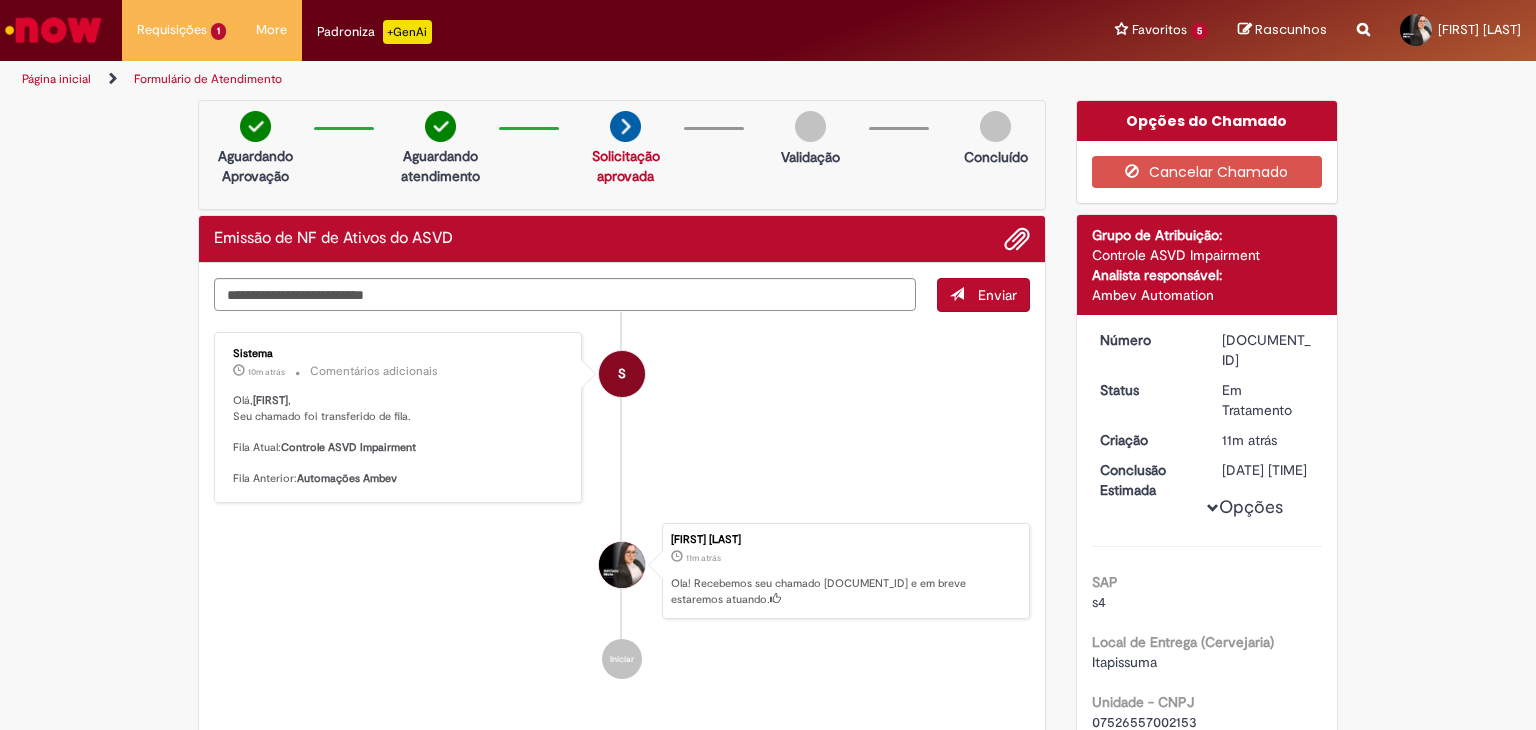 click on "[DOCUMENT_ID]" at bounding box center (1268, 350) 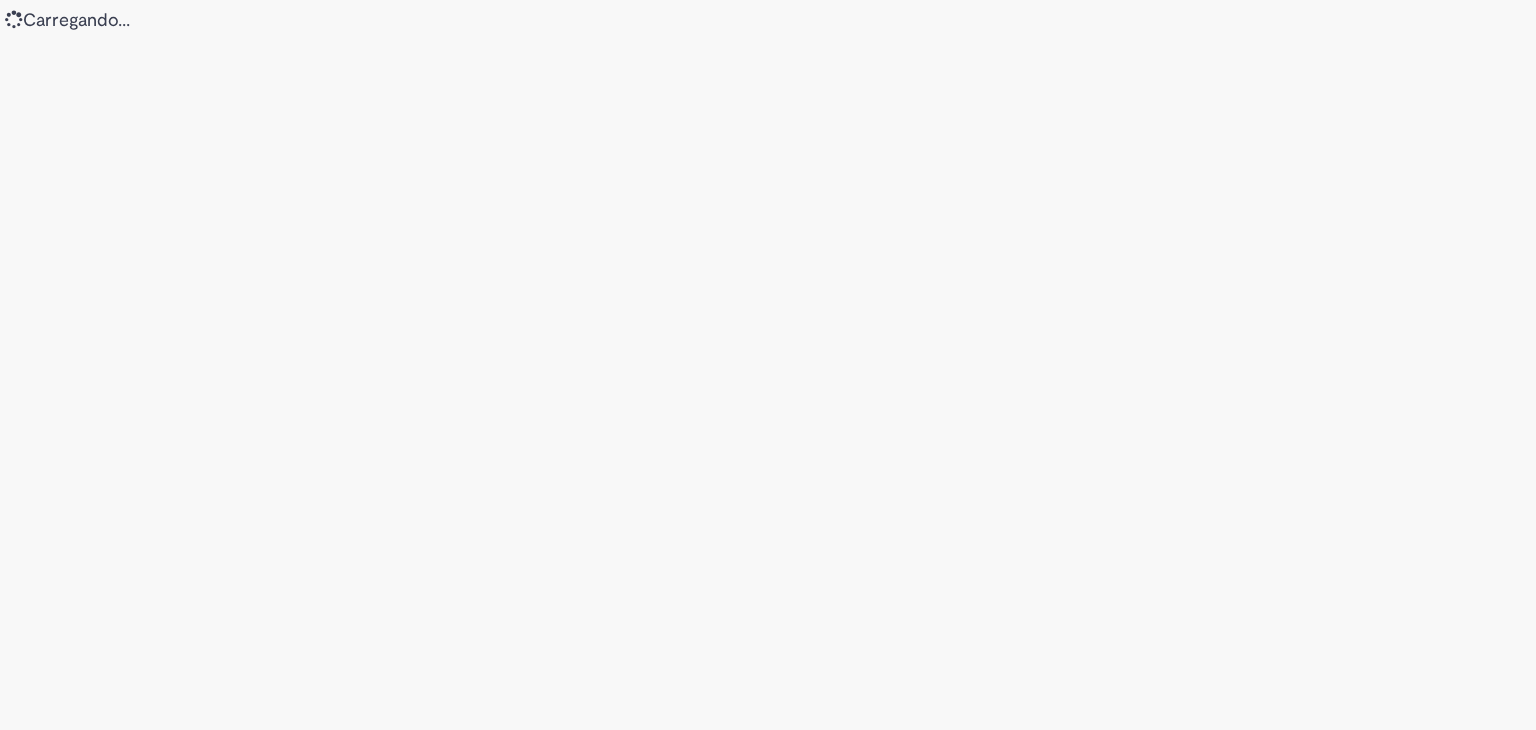 scroll, scrollTop: 0, scrollLeft: 0, axis: both 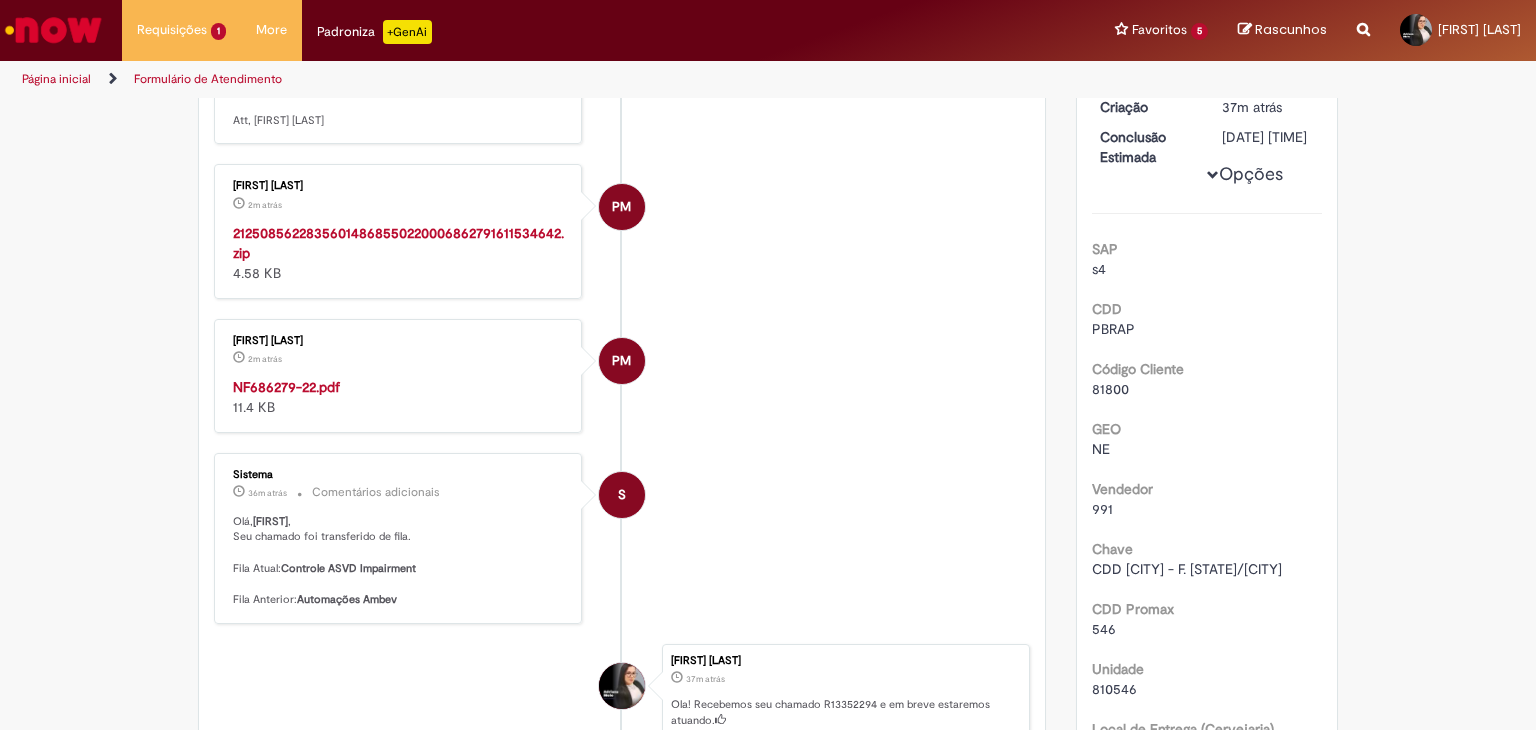 click on "NF686279-22.pdf" at bounding box center [286, 387] 